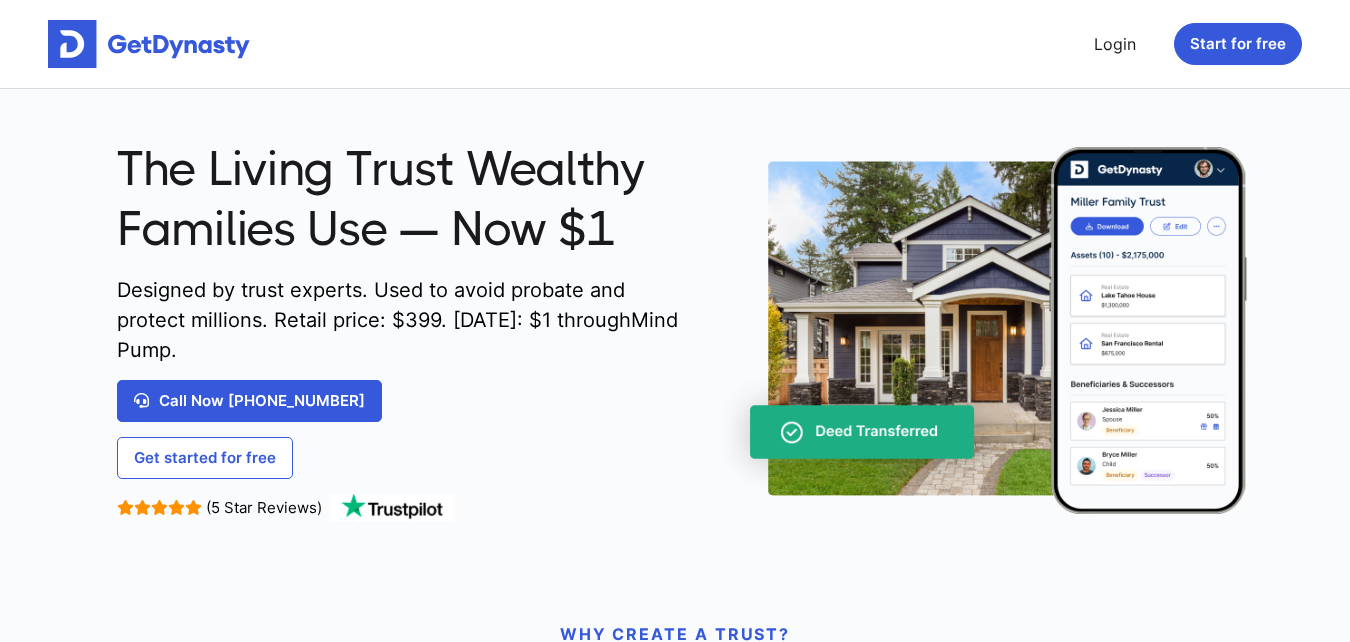 scroll, scrollTop: 0, scrollLeft: 0, axis: both 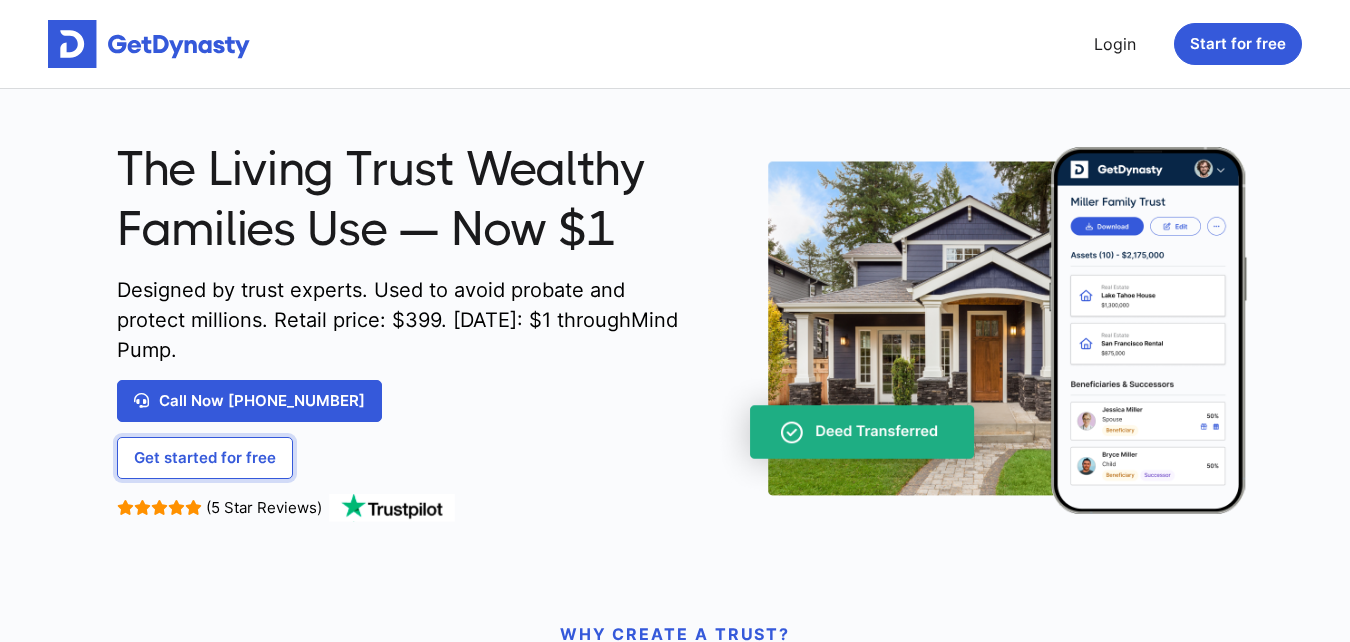 click on "Get started for free" at bounding box center [205, 458] 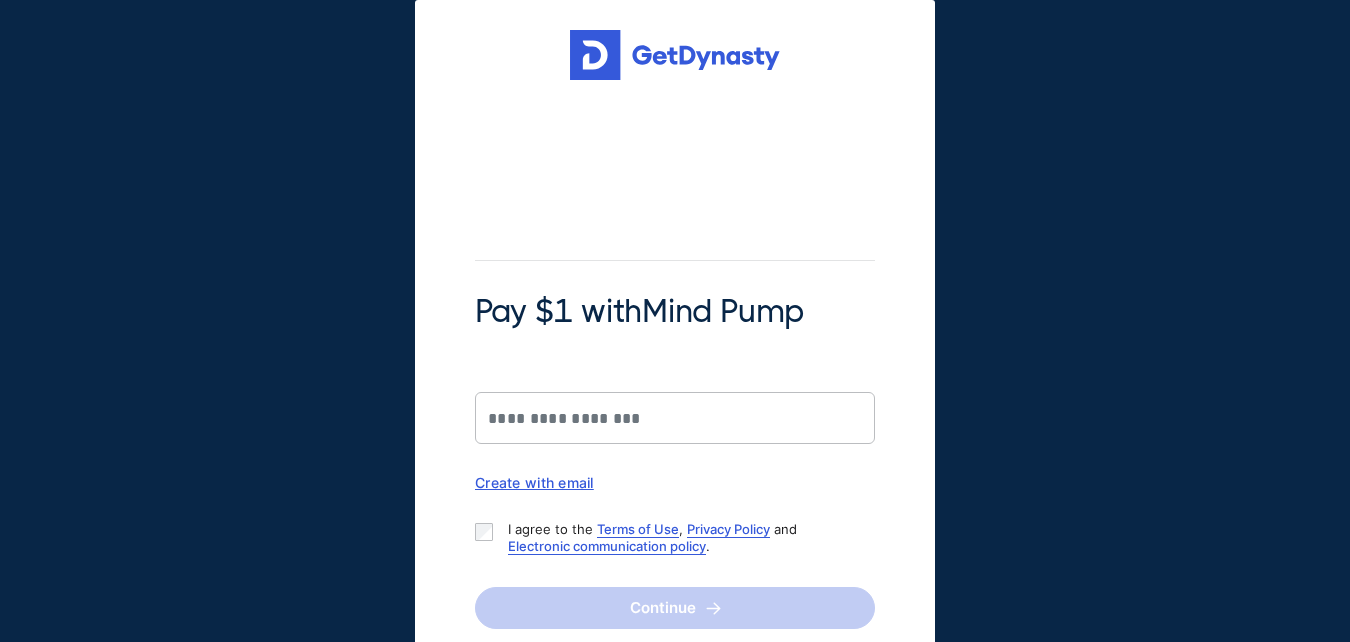 scroll, scrollTop: 0, scrollLeft: 0, axis: both 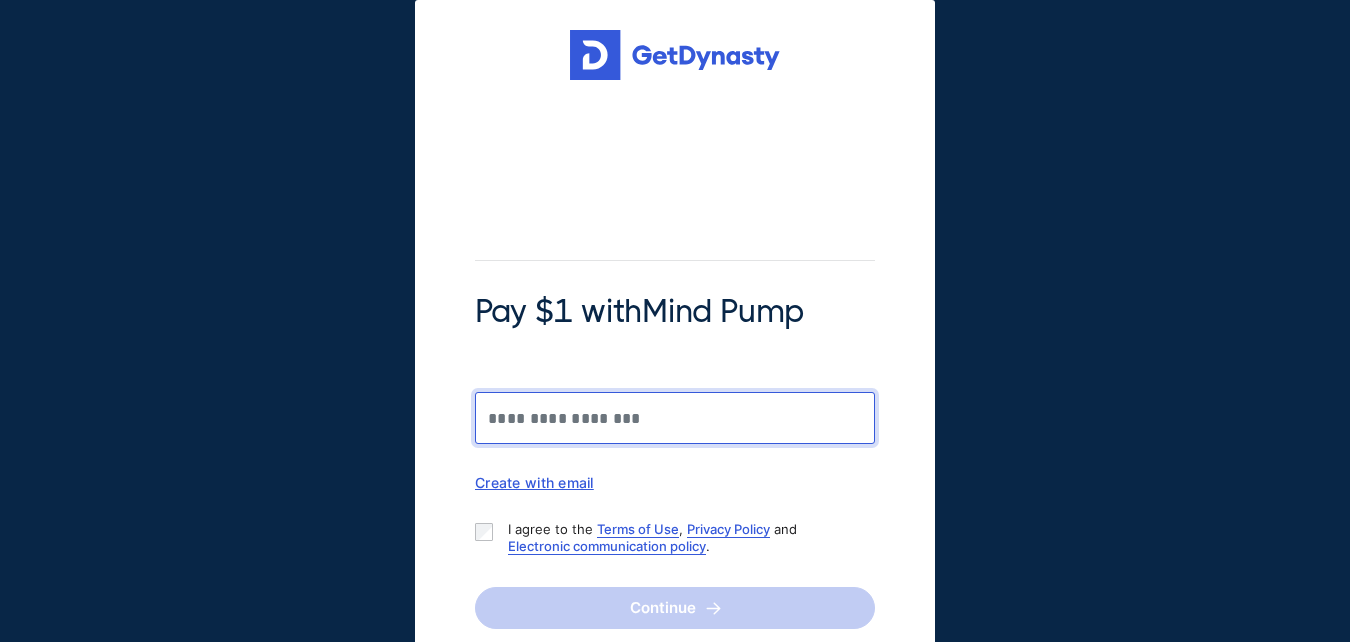 click on "Pay $1 with  Mind Pump" at bounding box center (675, 418) 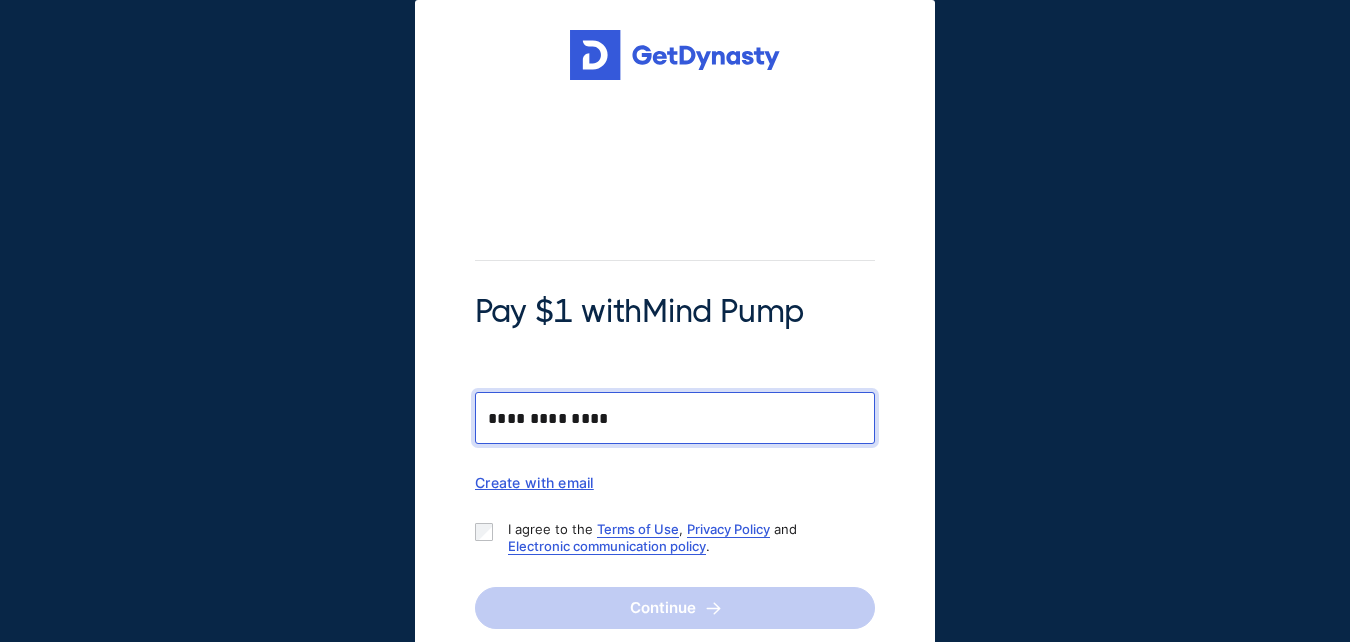 type on "**********" 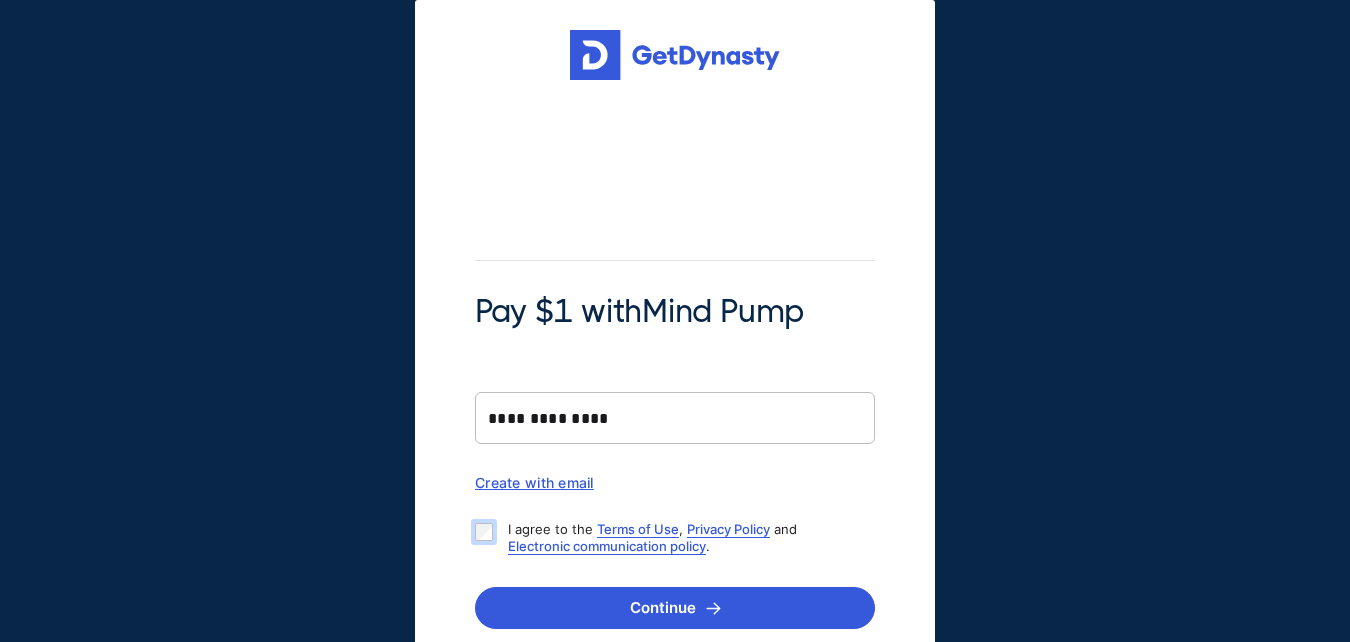 scroll, scrollTop: 156, scrollLeft: 0, axis: vertical 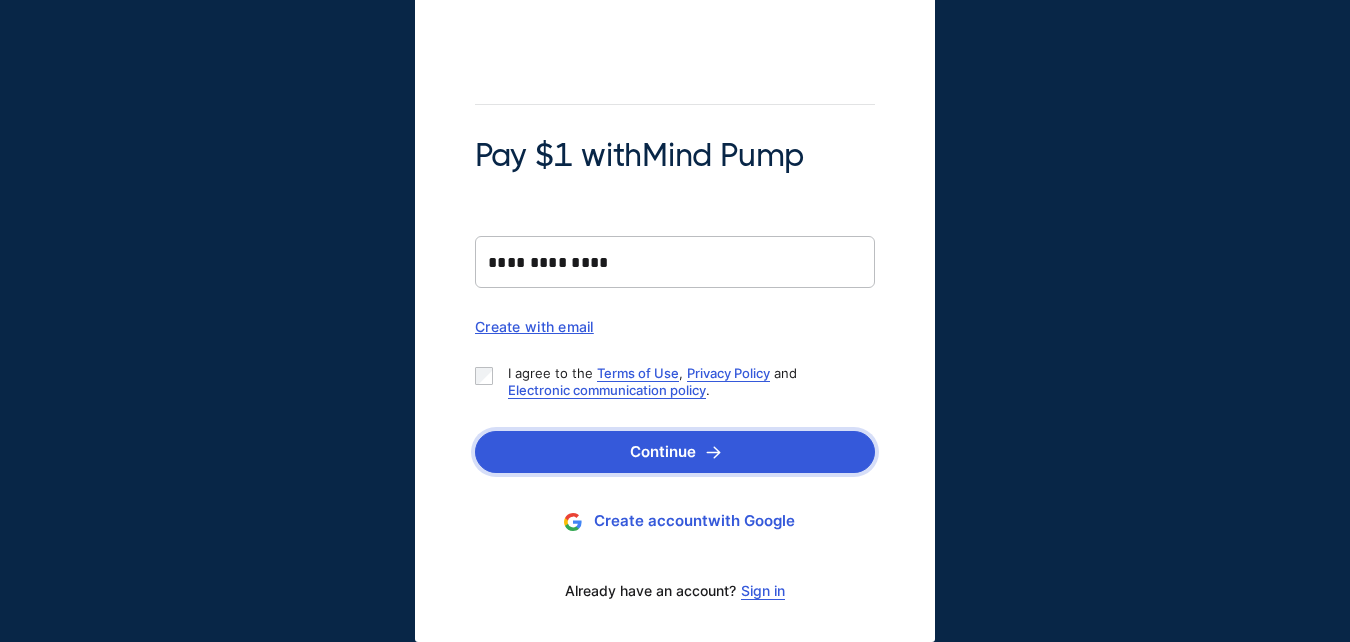 click on "Continue" at bounding box center [675, 452] 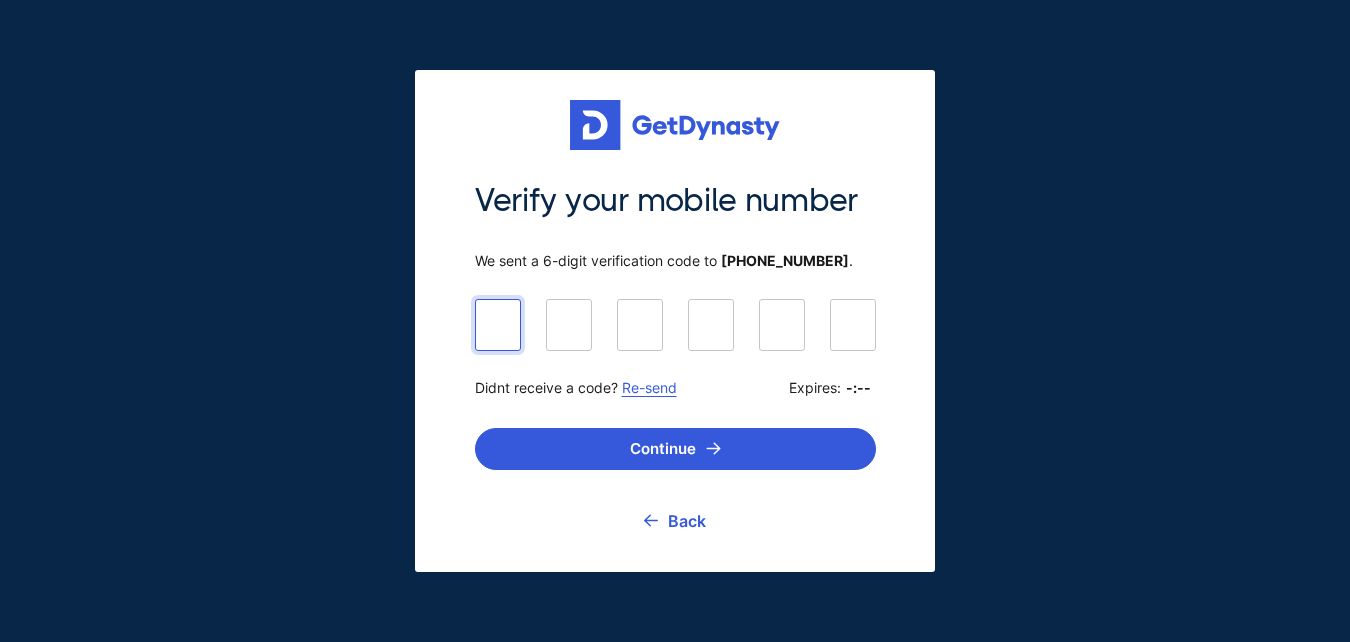 scroll, scrollTop: 0, scrollLeft: 0, axis: both 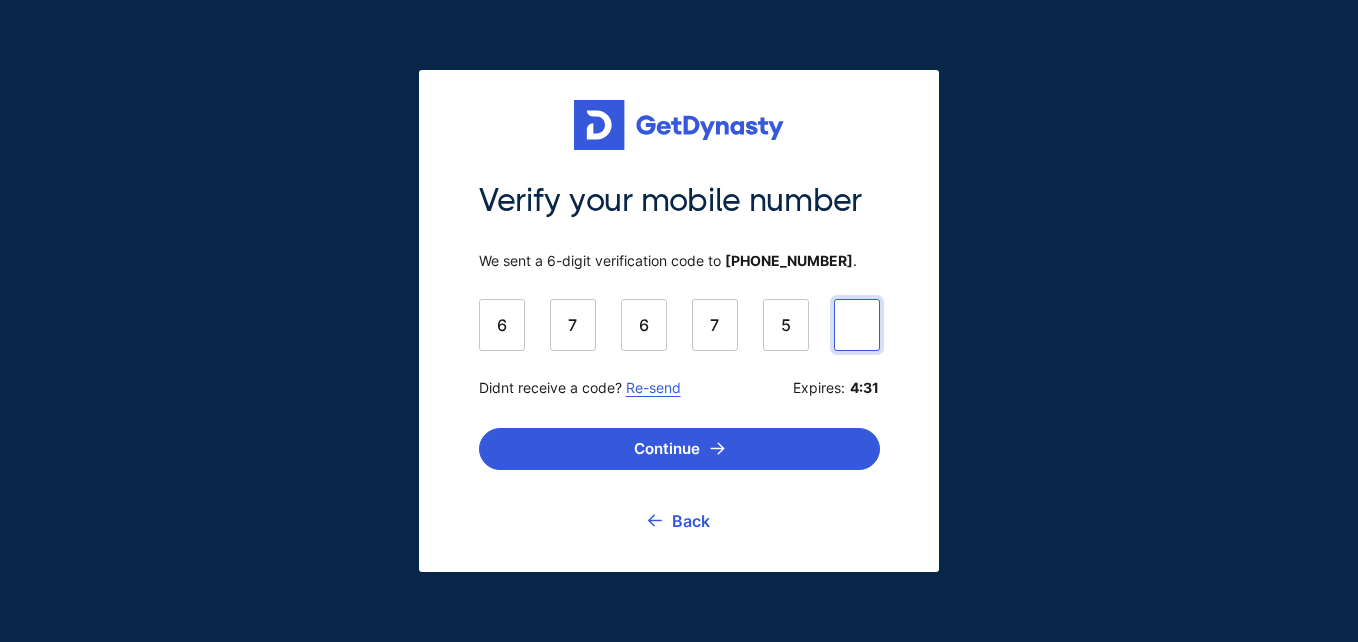 type on "******" 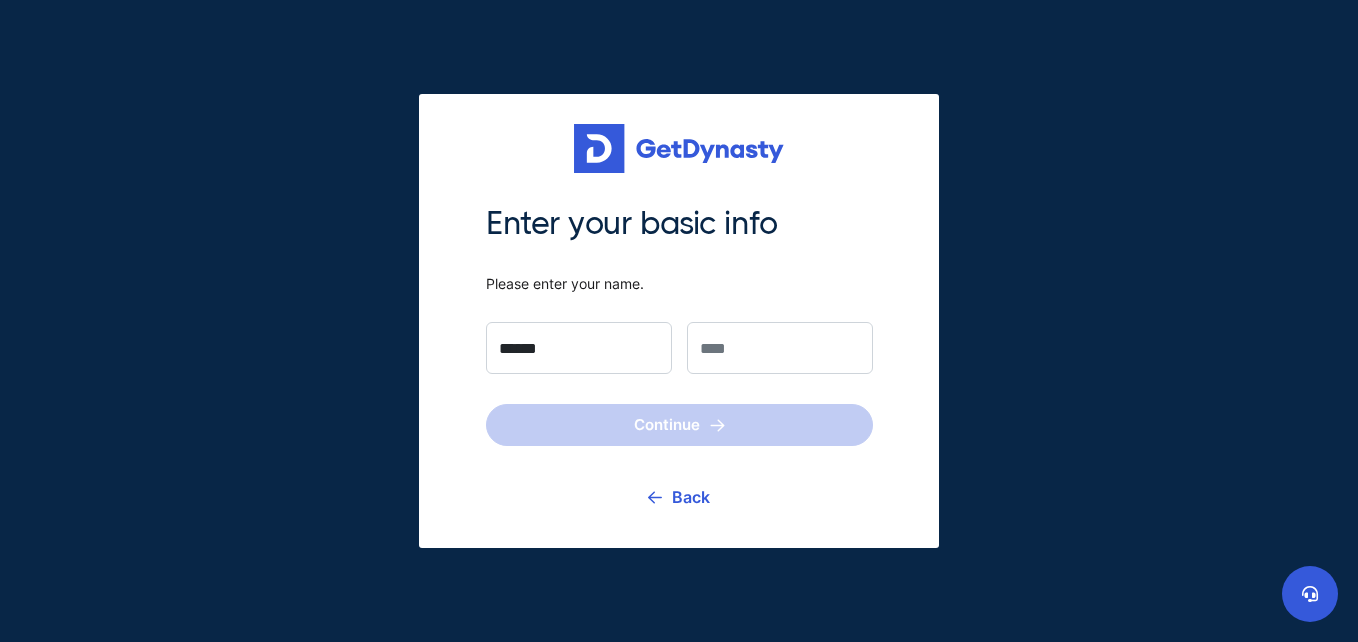type on "******" 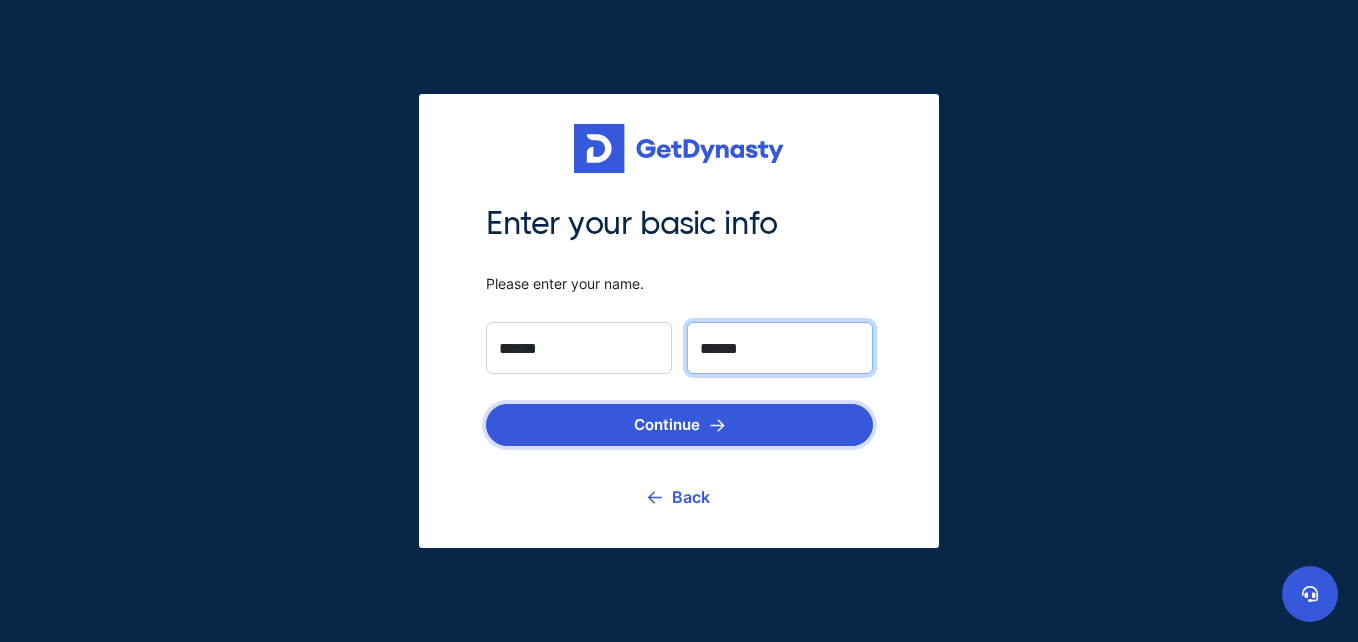 type on "******" 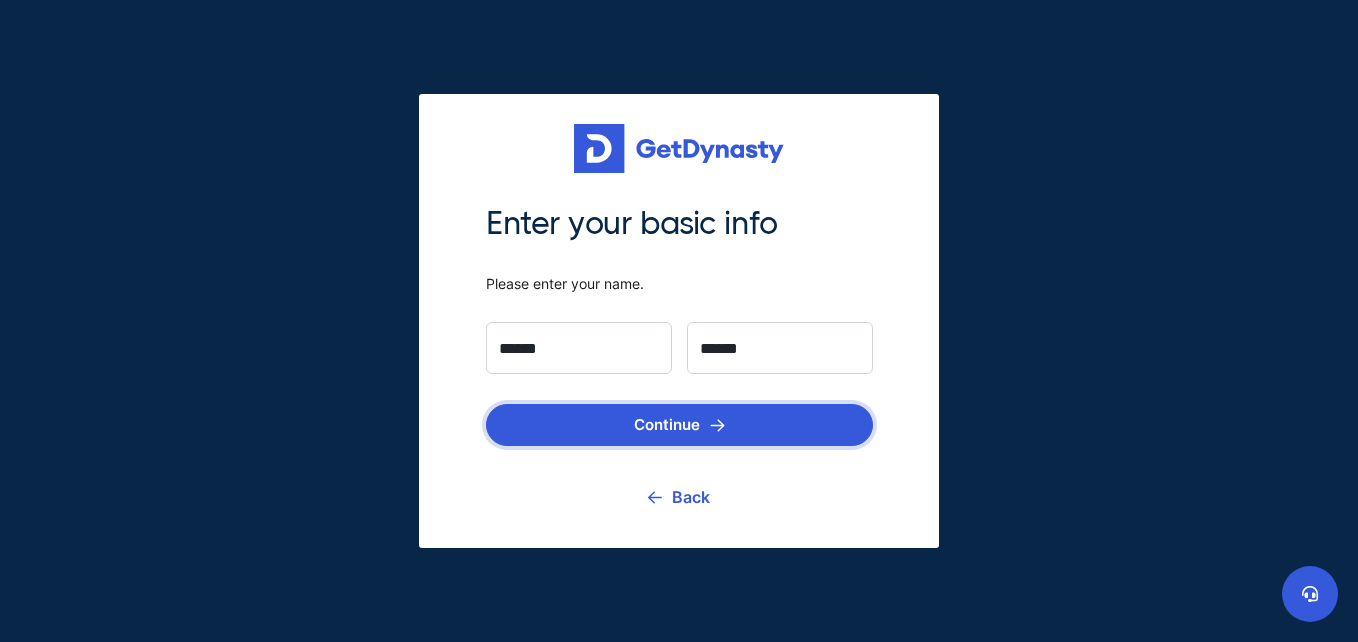 click on "Continue" at bounding box center (679, 425) 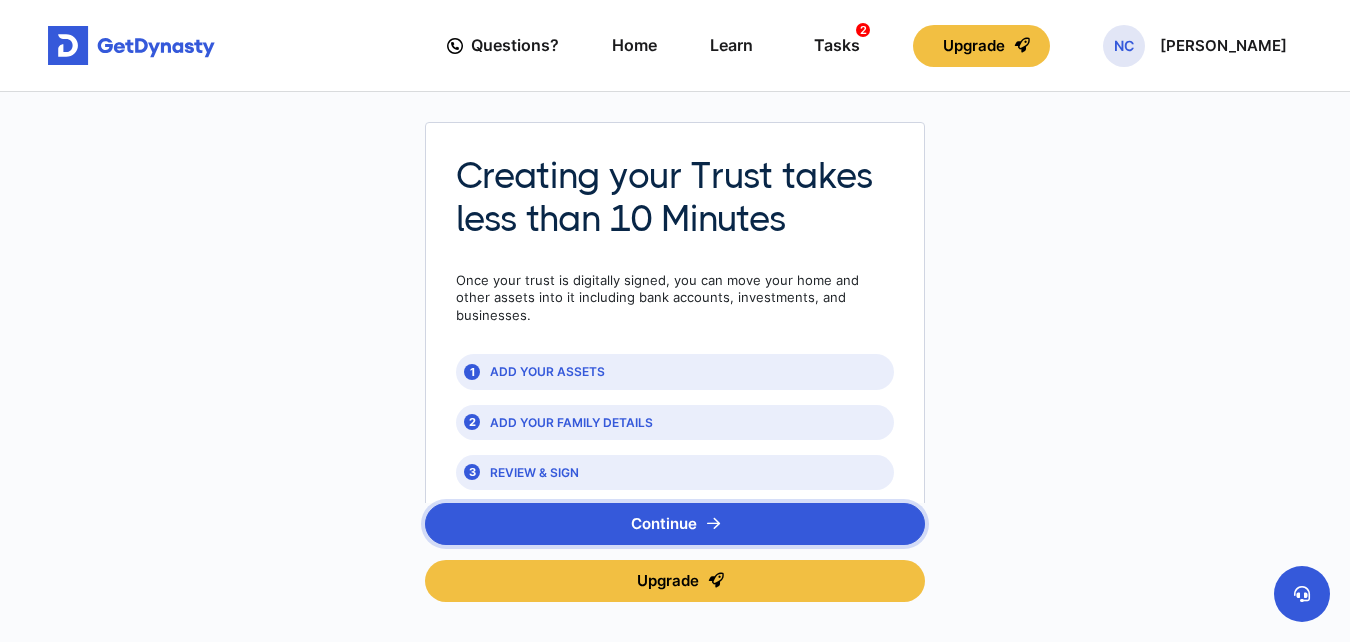 click on "Continue" at bounding box center (675, 524) 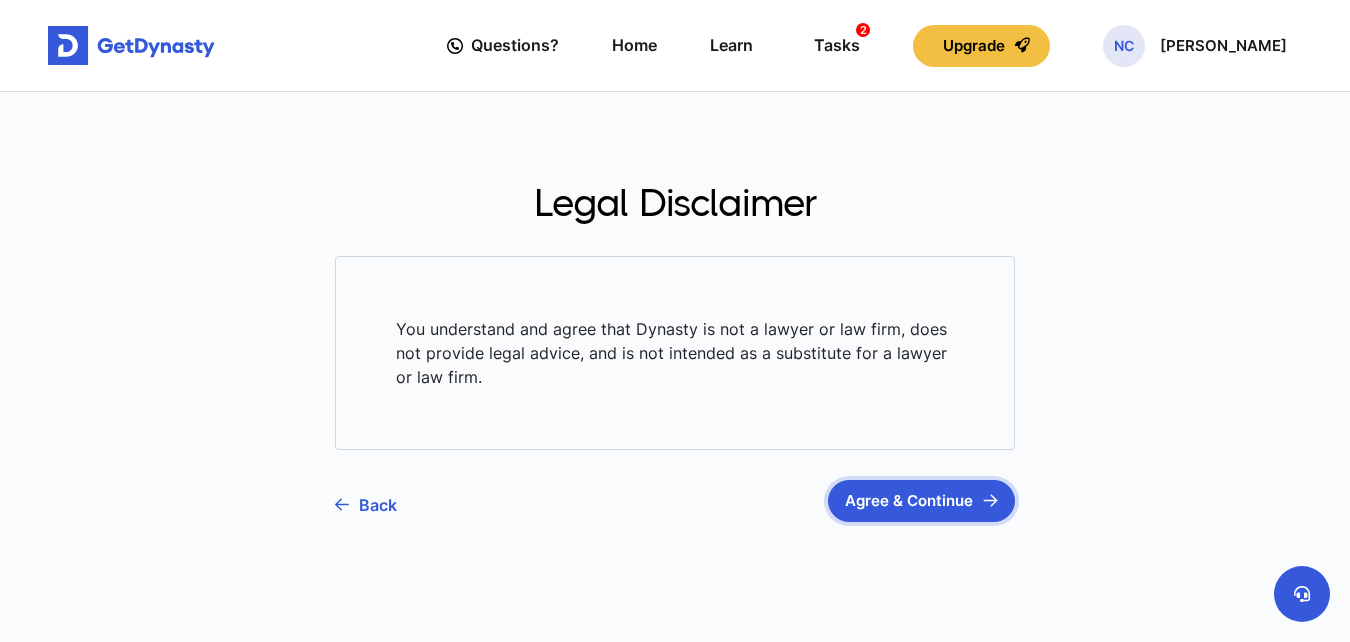 click on "Agree & Continue" at bounding box center [921, 501] 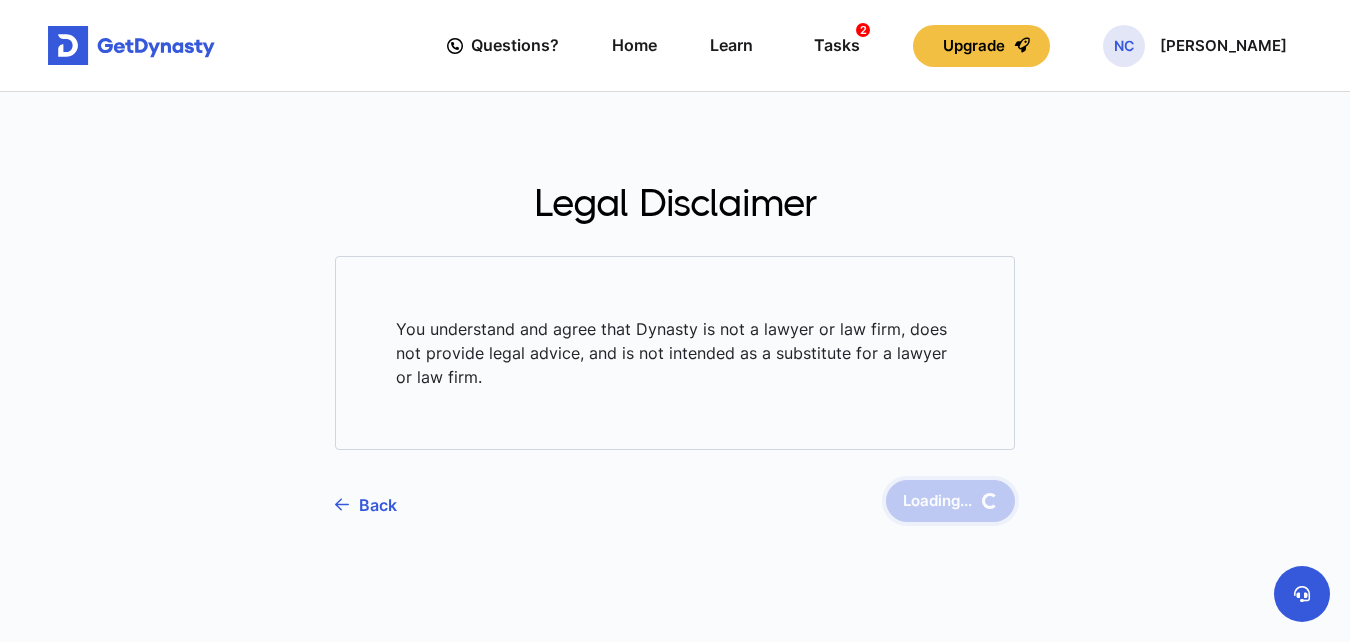 click on "Back Loading..." at bounding box center [675, 501] 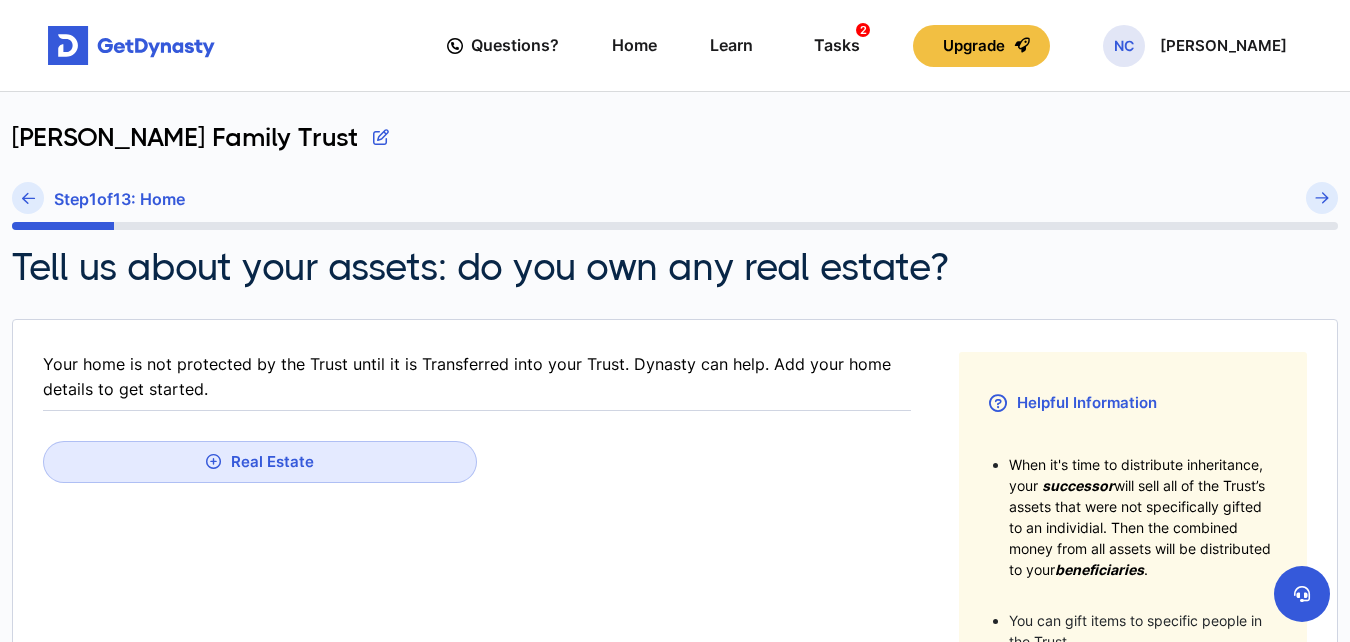 scroll, scrollTop: 562, scrollLeft: 0, axis: vertical 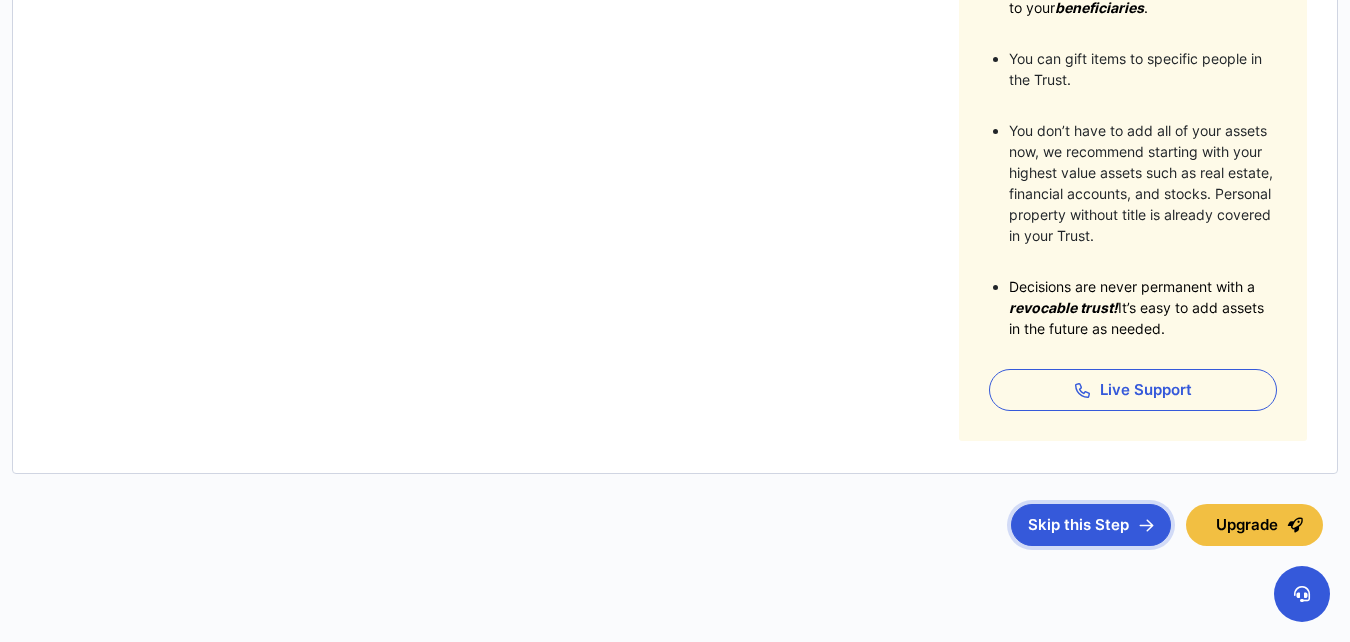 click on "Skip this Step" at bounding box center (1091, 525) 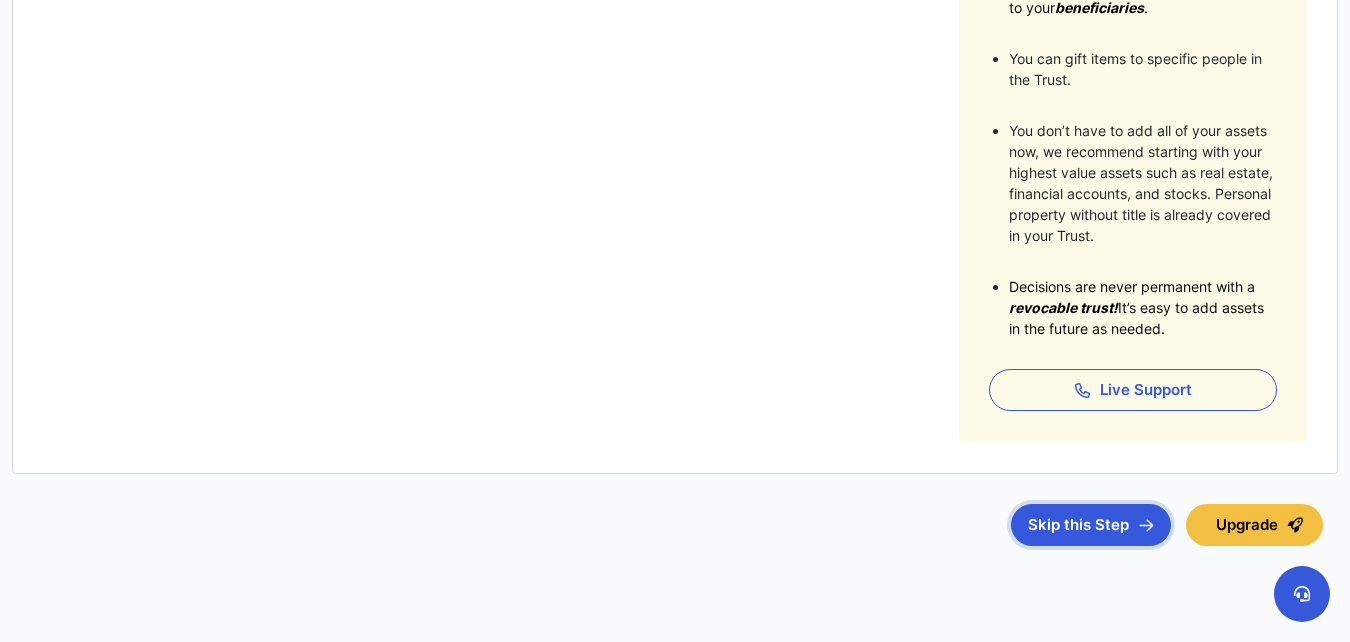 scroll, scrollTop: 0, scrollLeft: 0, axis: both 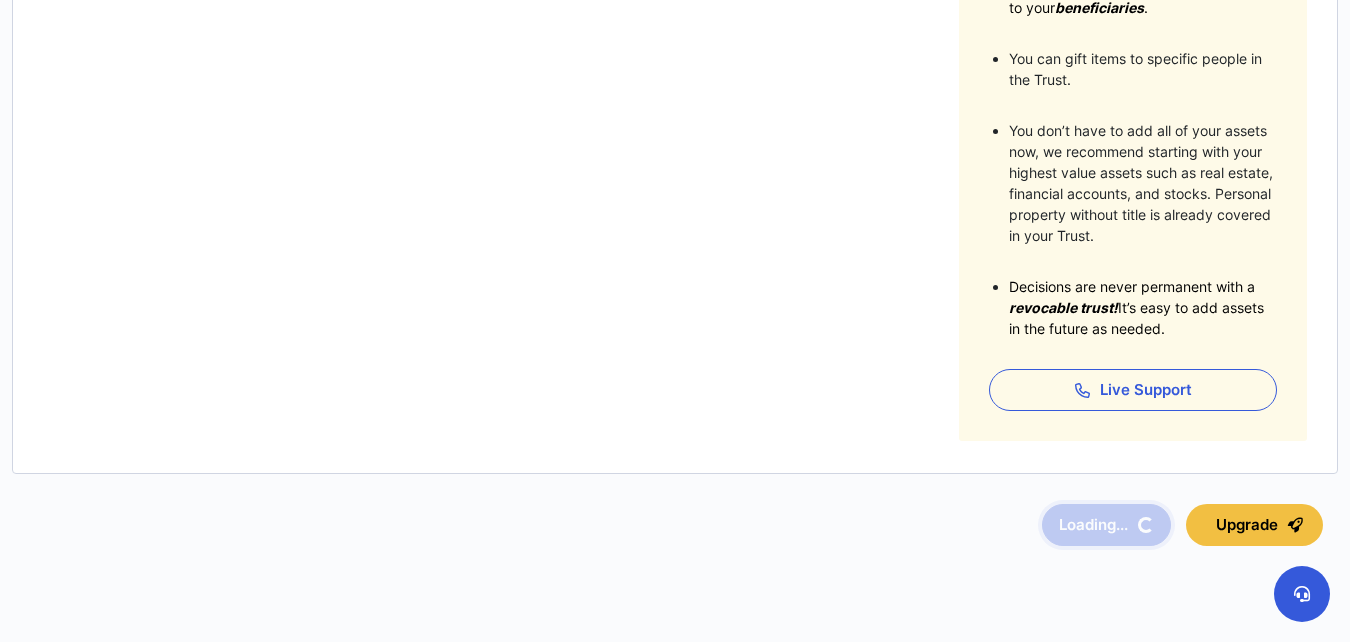 click on "Loading... Upgrade" at bounding box center (1190, 525) 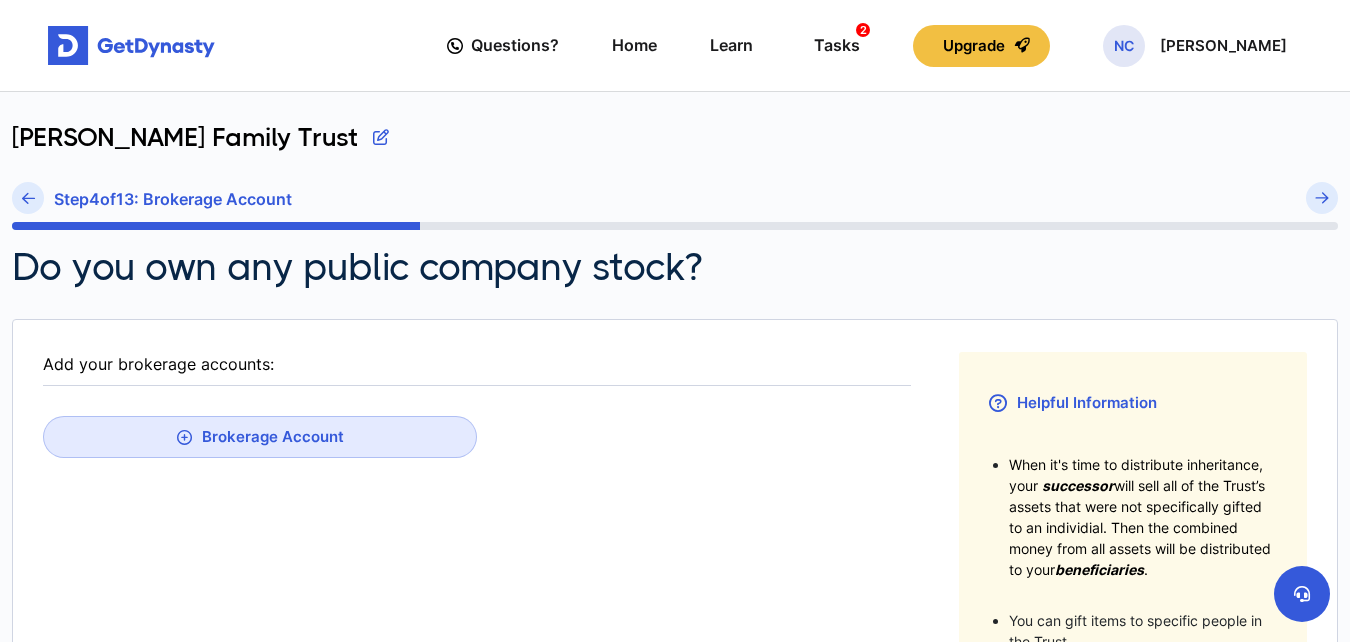 scroll, scrollTop: 562, scrollLeft: 0, axis: vertical 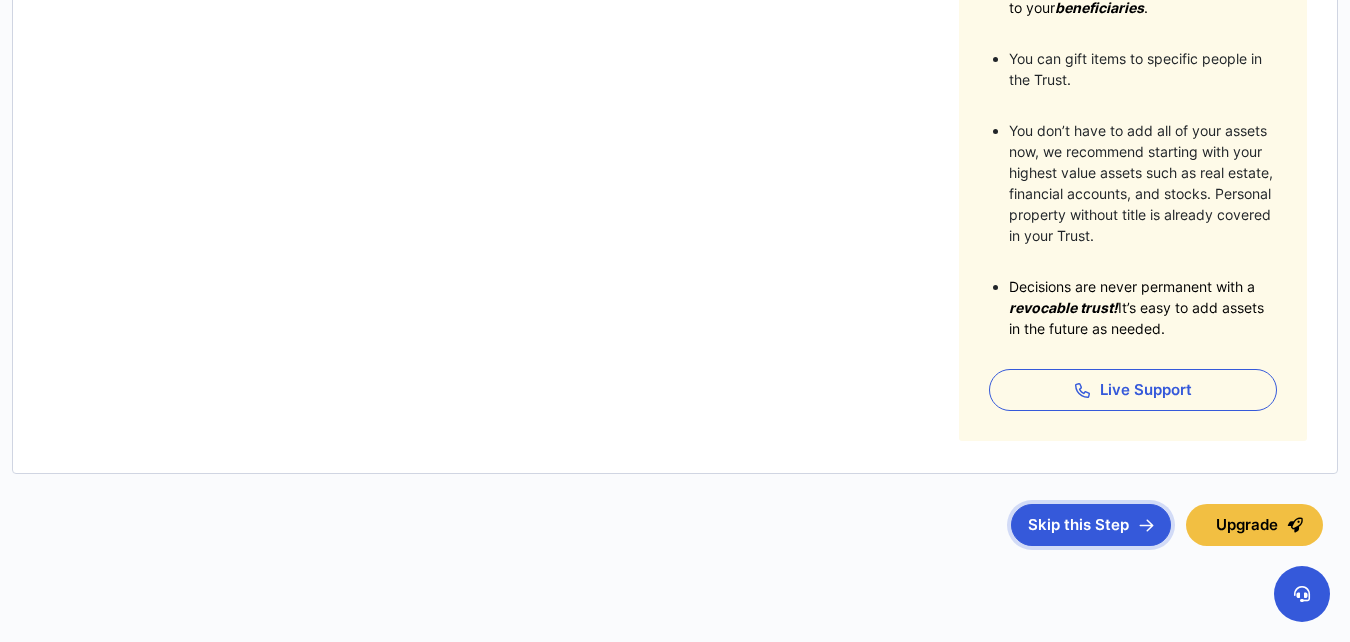 click on "Skip this Step" at bounding box center (1091, 525) 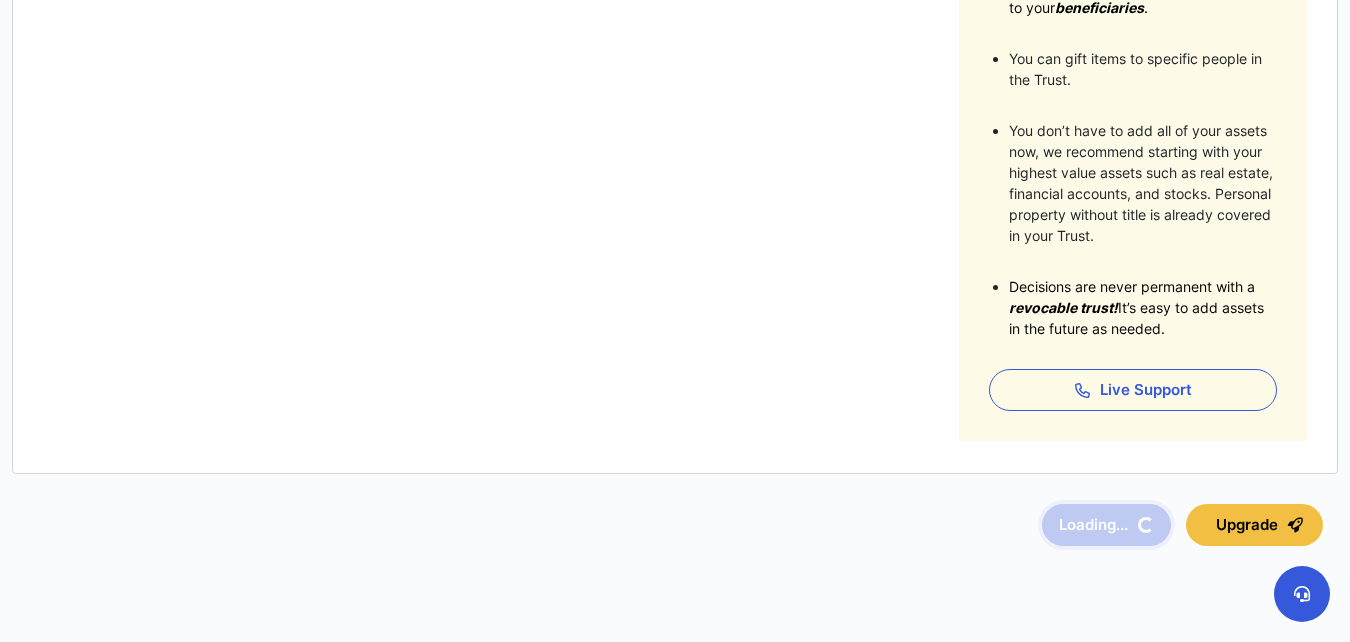 scroll, scrollTop: 0, scrollLeft: 0, axis: both 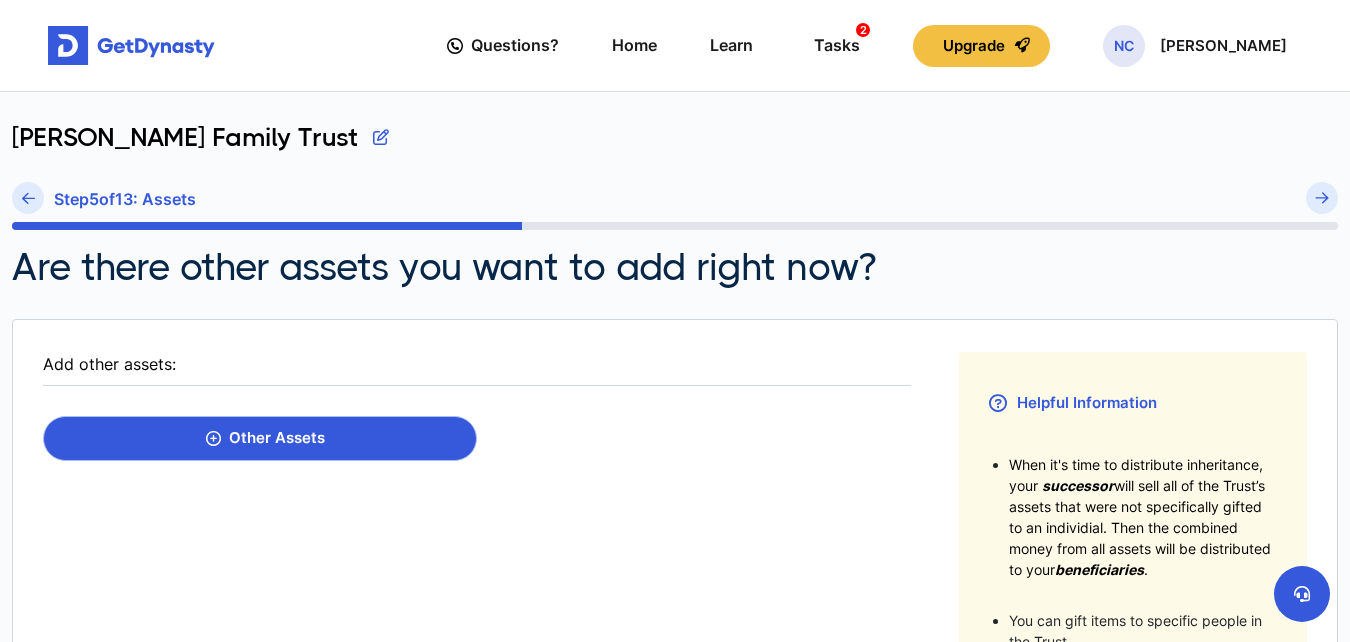 click on "Other Assets" at bounding box center [260, 438] 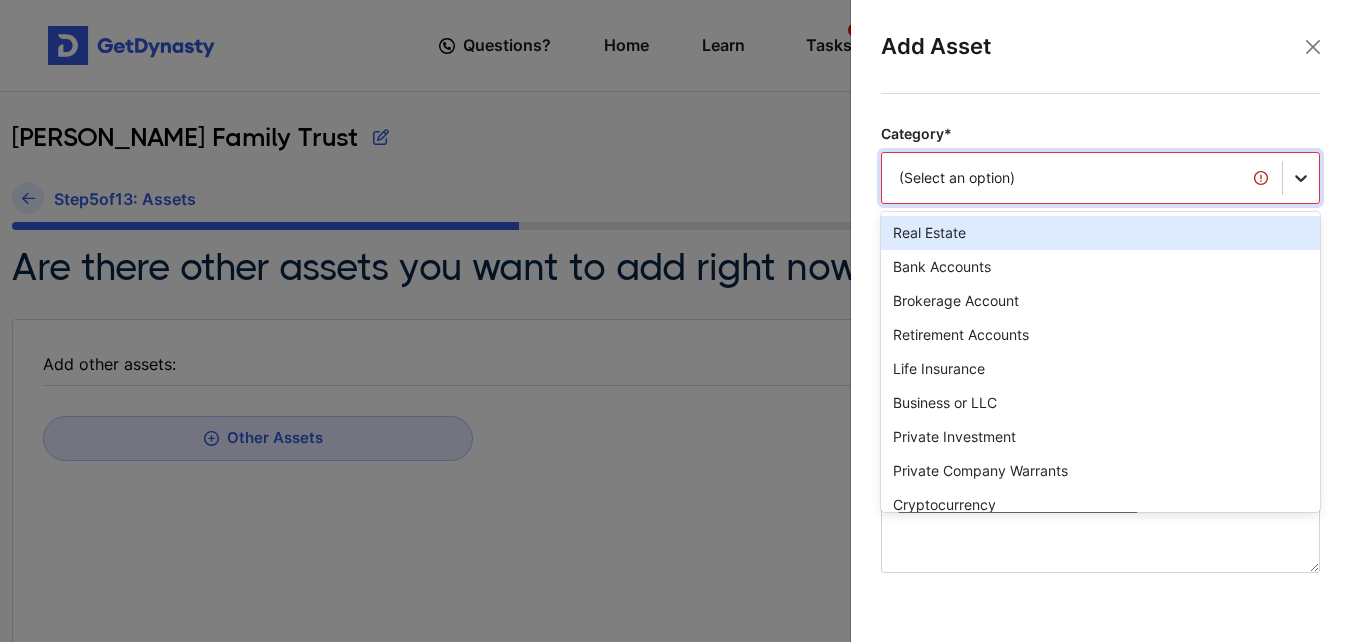 click 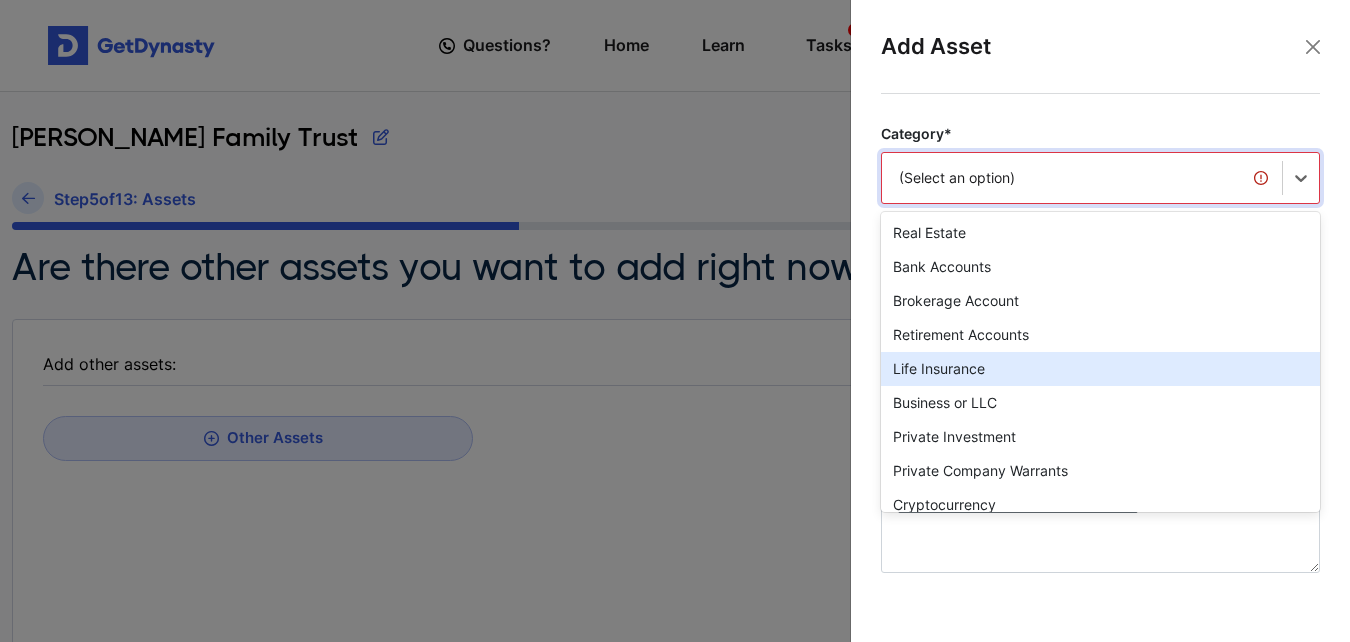 scroll, scrollTop: 263, scrollLeft: 0, axis: vertical 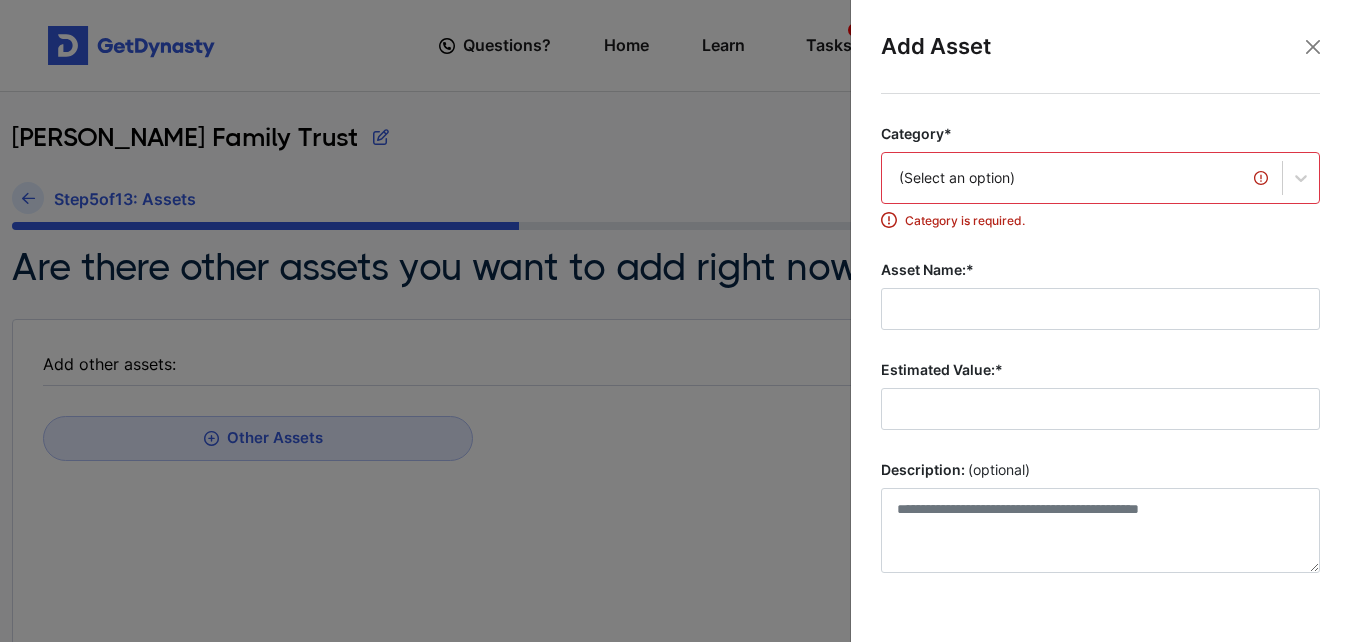 click on "Category* (Select an option) Category is required. Asset Name:* Estimated Value:* Description:   (optional) Add Asset Close" at bounding box center (1100, 353) 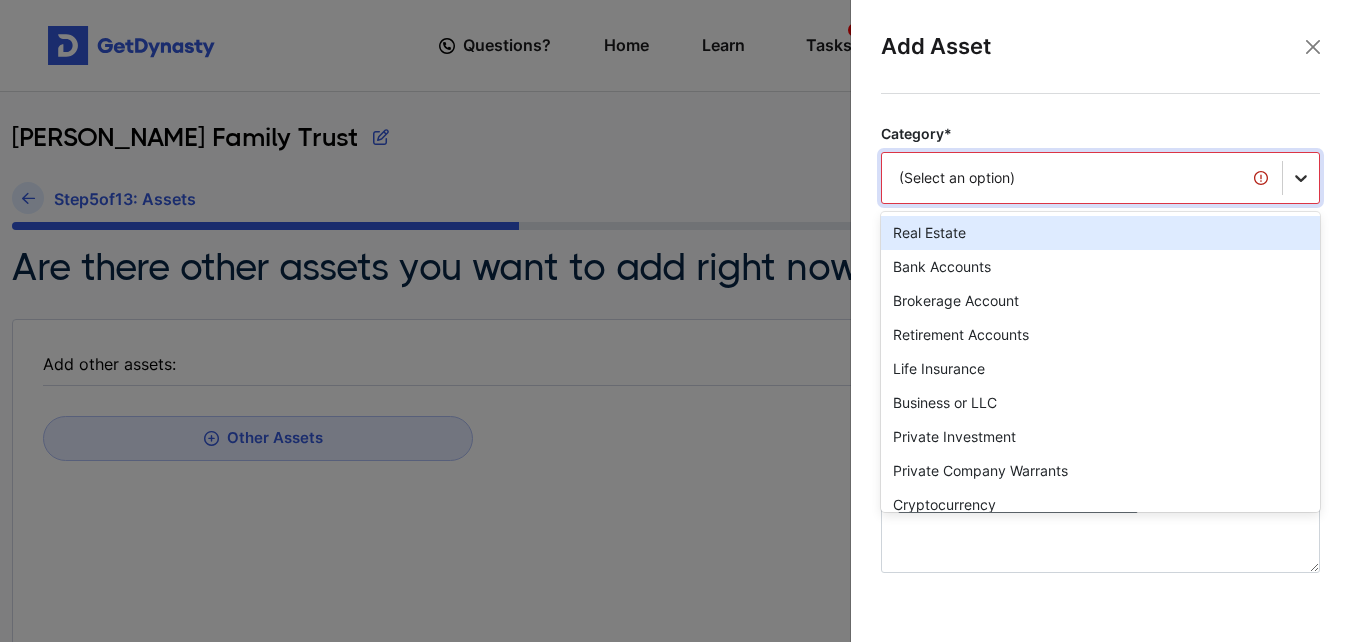 click at bounding box center (1301, 178) 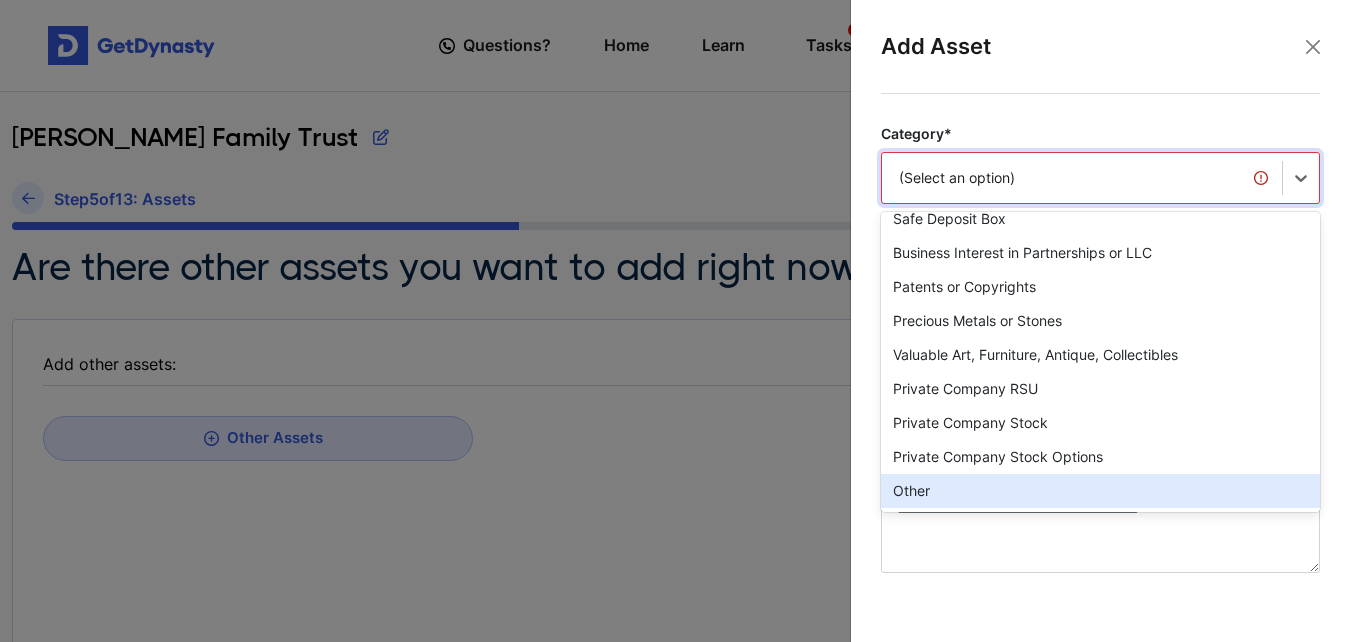 scroll, scrollTop: 0, scrollLeft: 0, axis: both 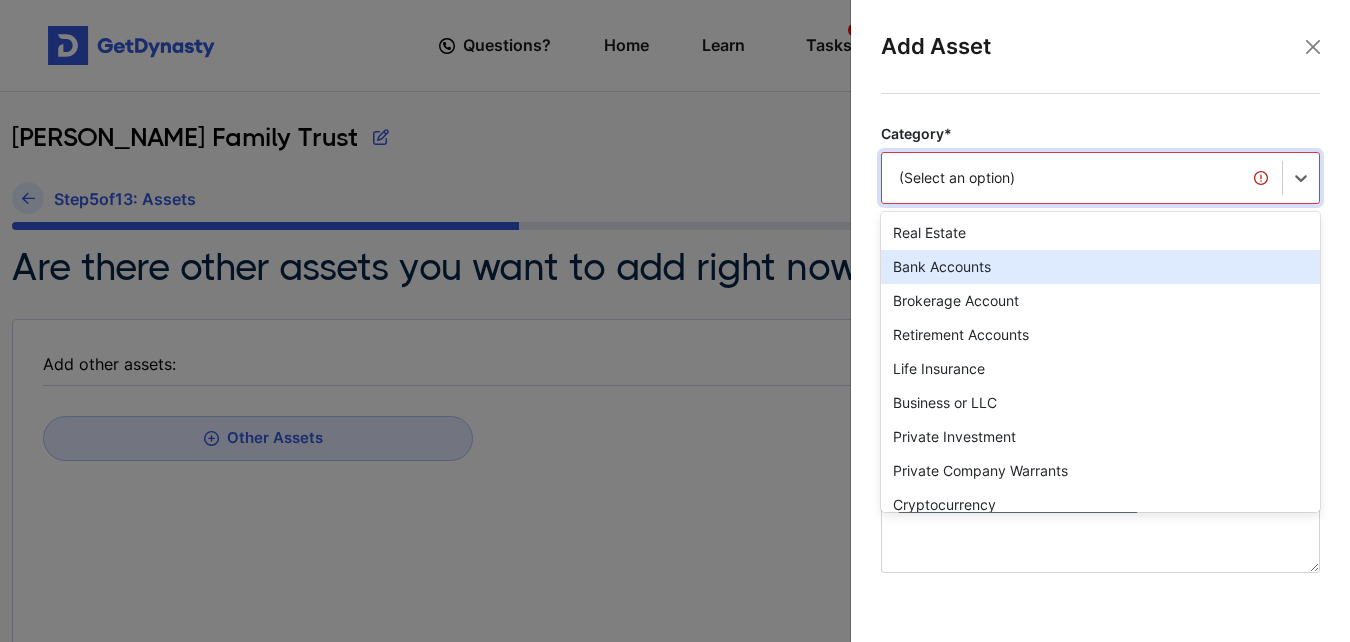 click on "Real Estate" at bounding box center (1100, 233) 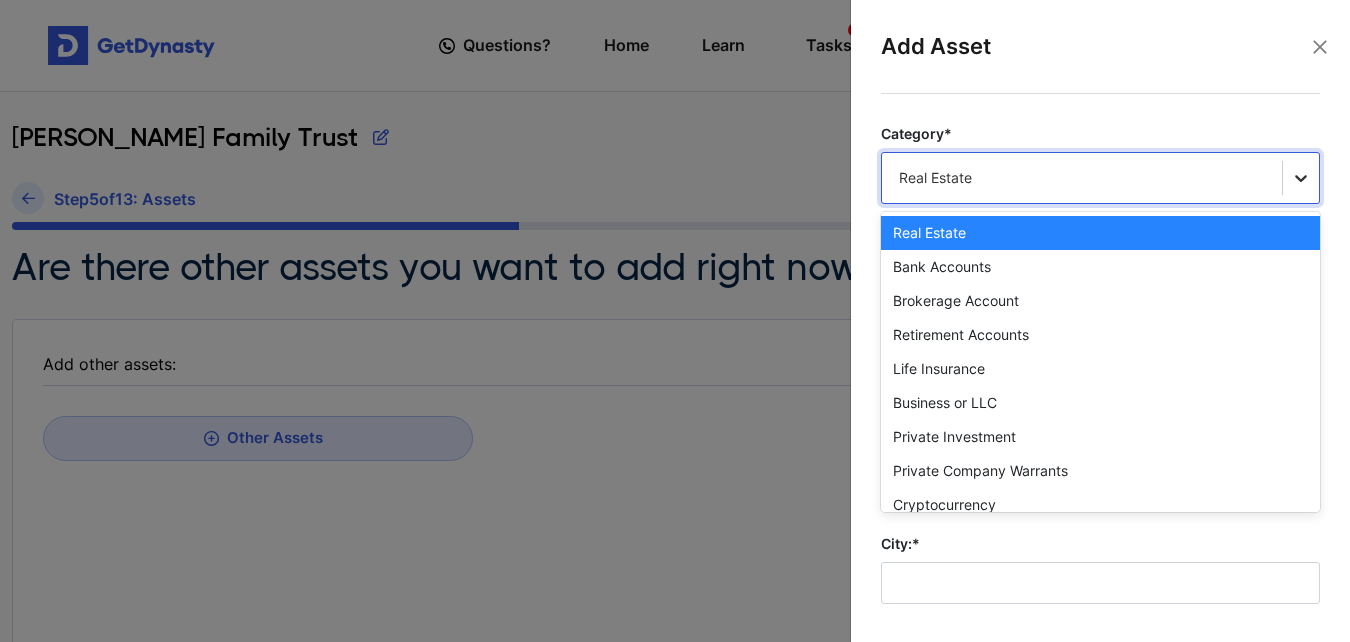 click 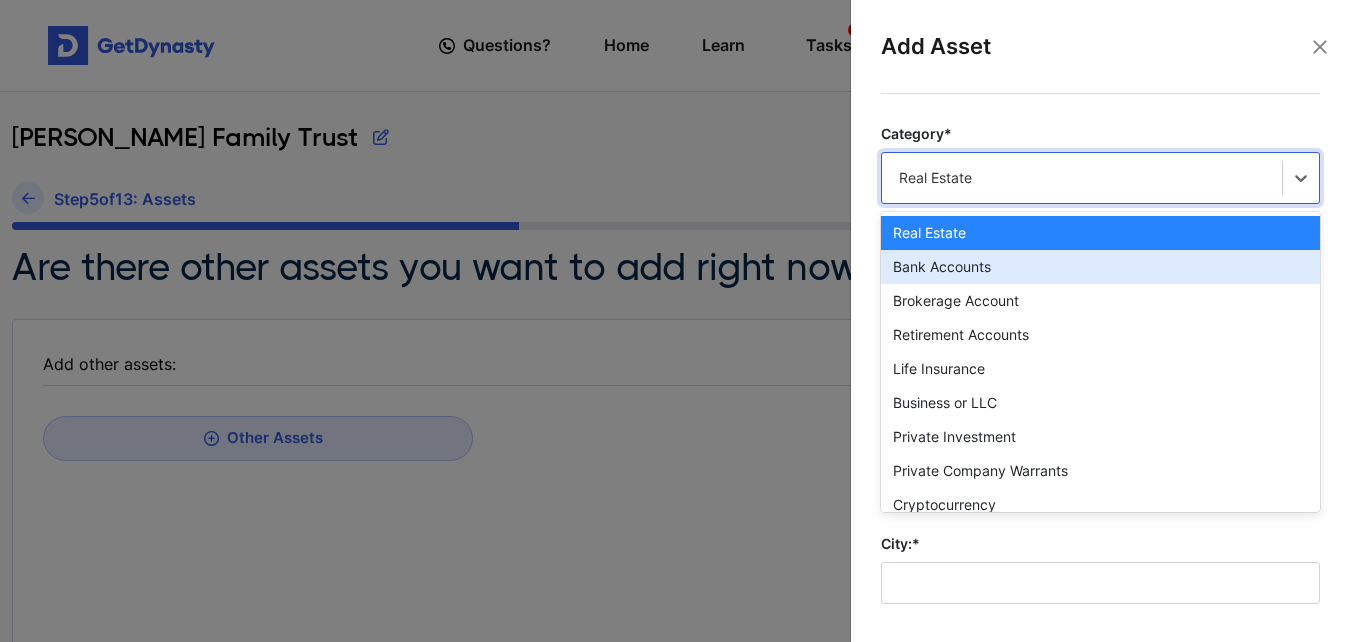 click on "Bank Accounts" at bounding box center (1100, 267) 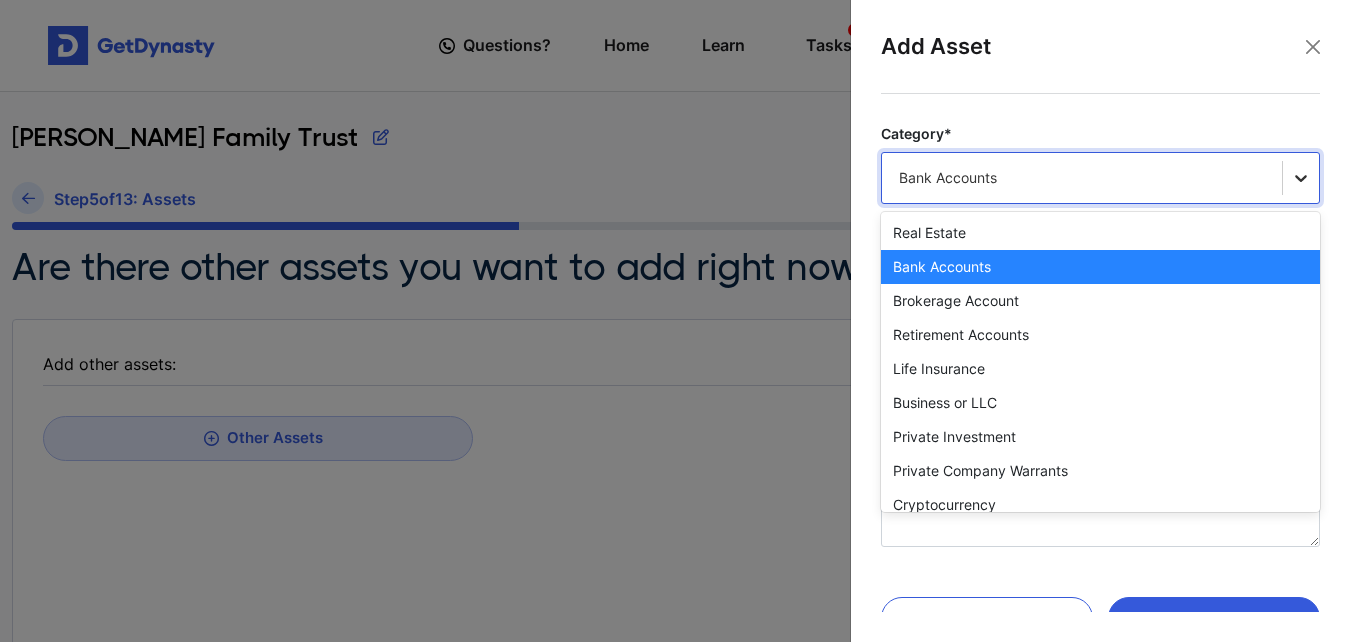 click 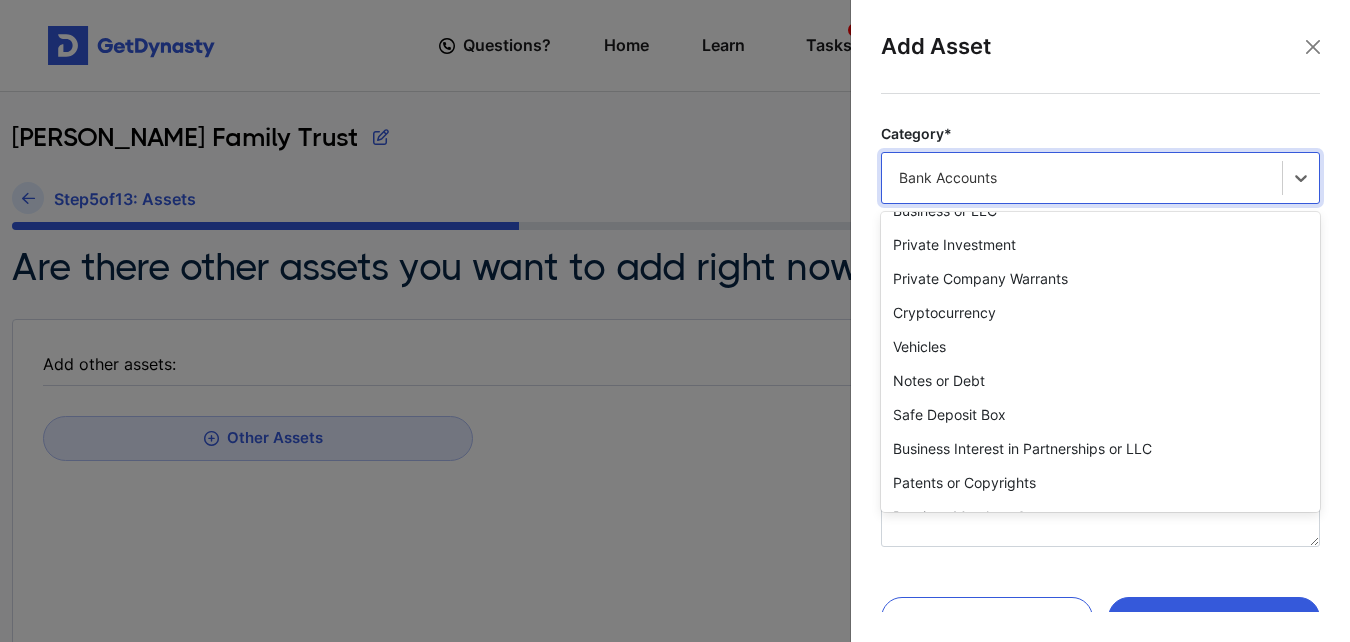 scroll, scrollTop: 263, scrollLeft: 0, axis: vertical 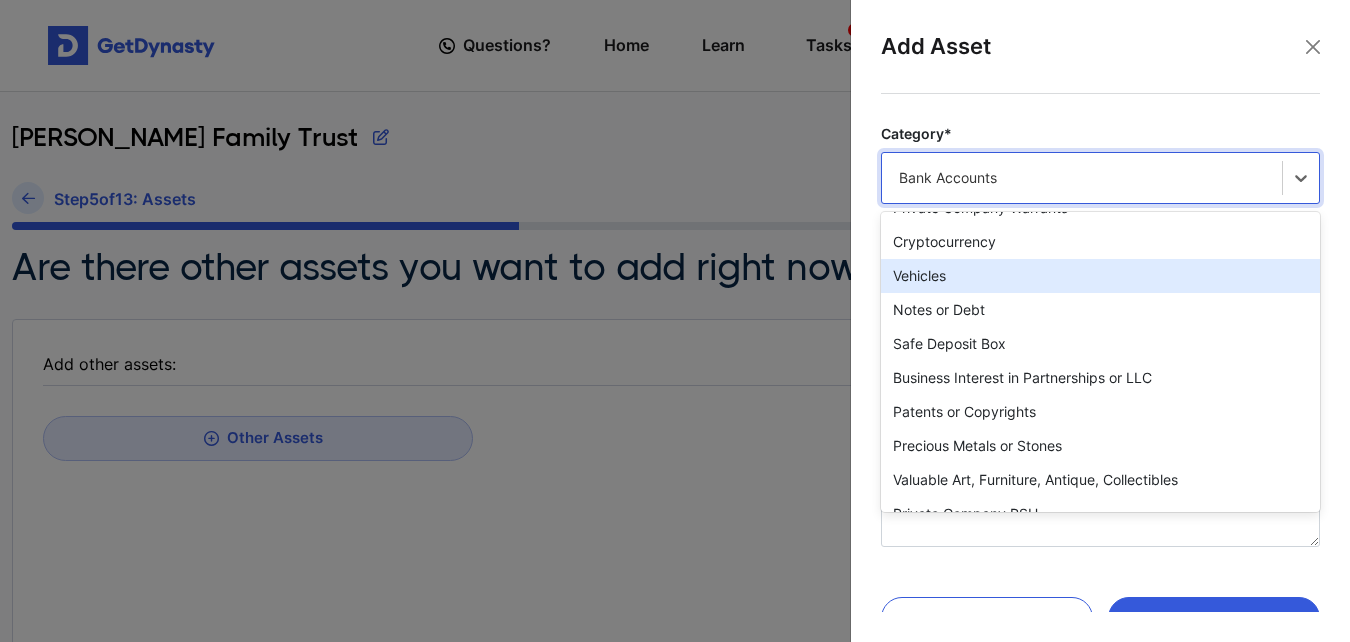 click on "Vehicles" at bounding box center (1100, 276) 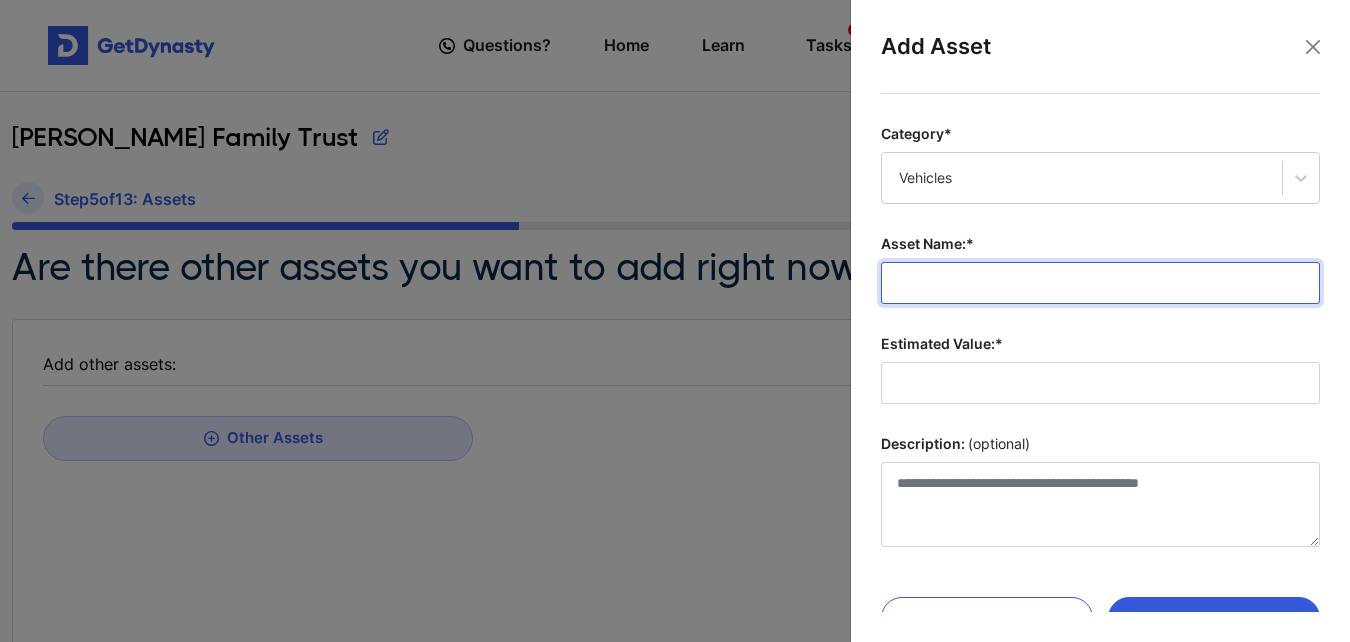 click on "Asset Name:*" at bounding box center [1100, 283] 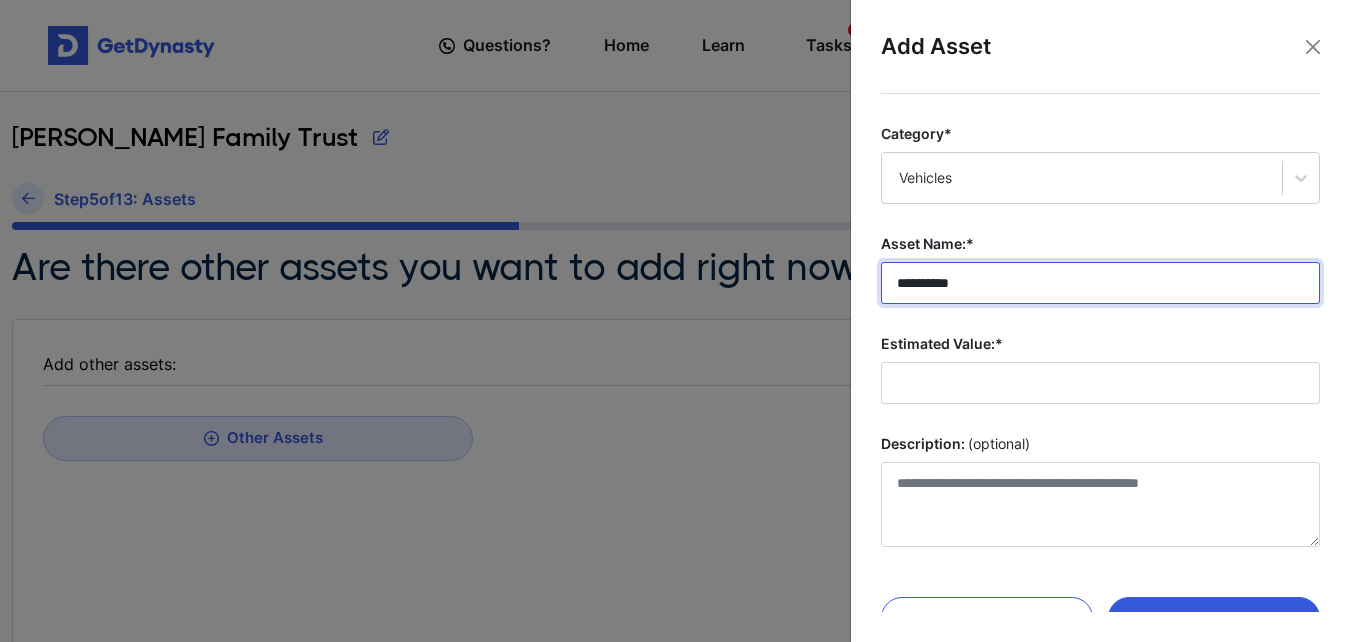 click on "**********" at bounding box center [1100, 283] 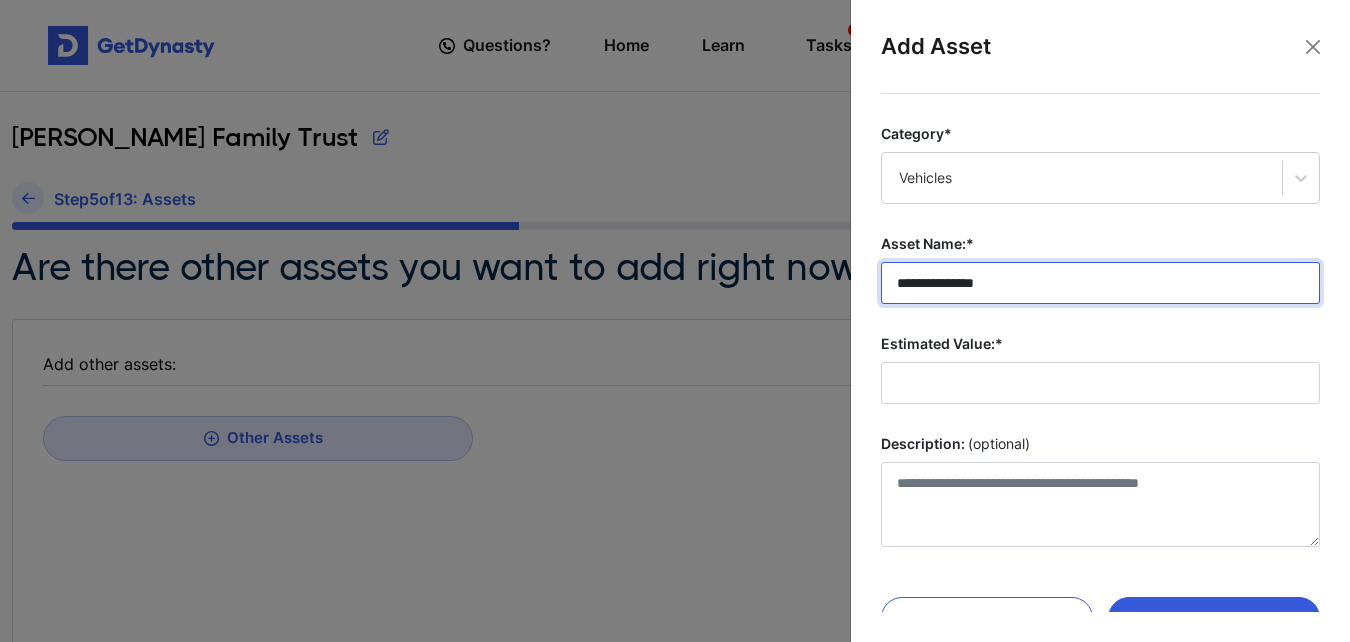 type on "**********" 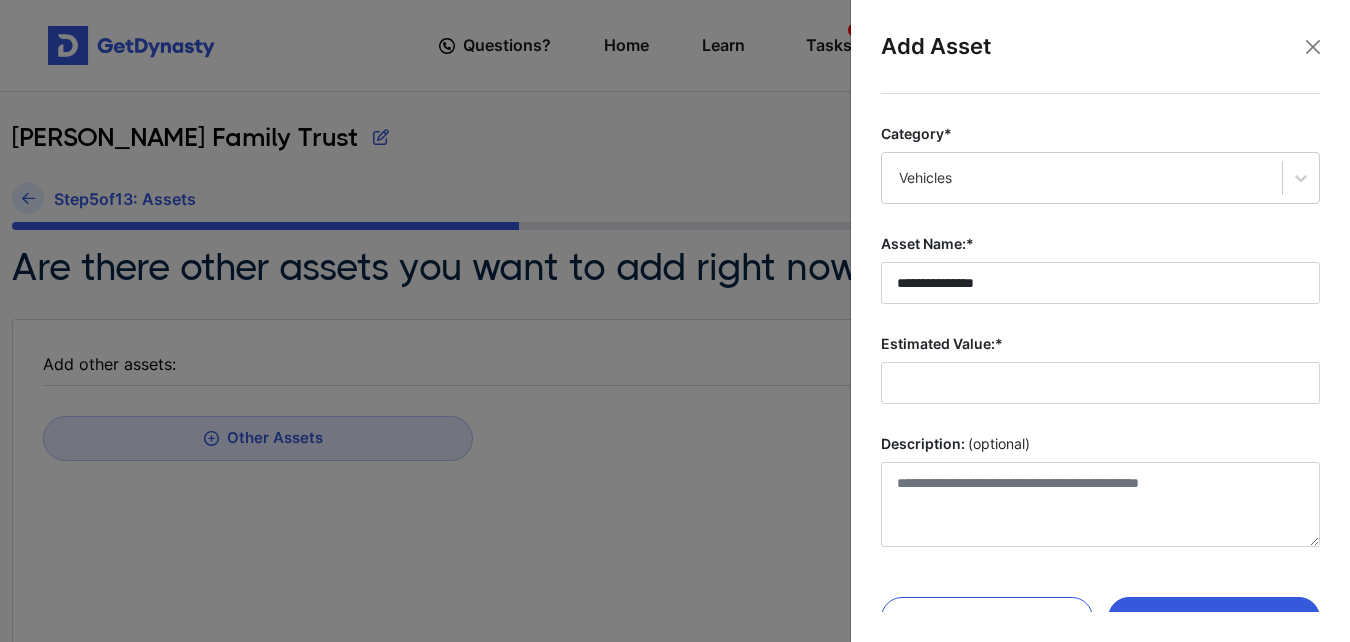 click on "Estimated Value:*" at bounding box center [1100, 369] 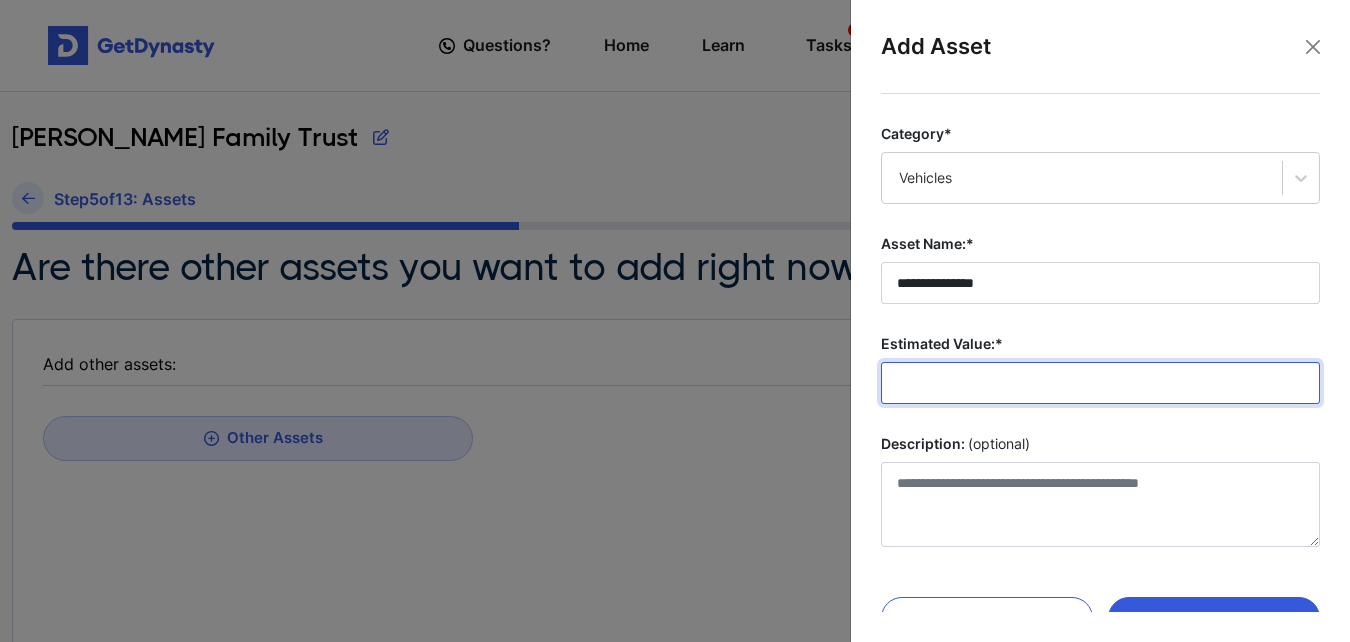 click on "Estimated Value:*" at bounding box center (1100, 383) 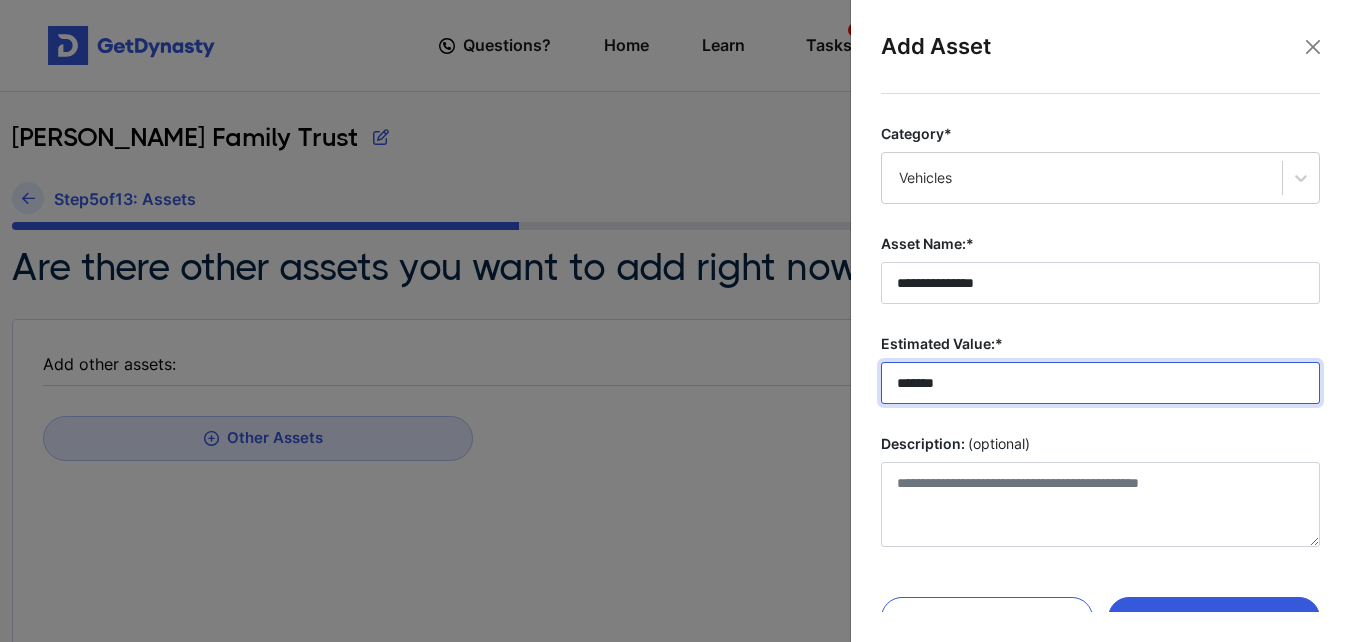 type on "*******" 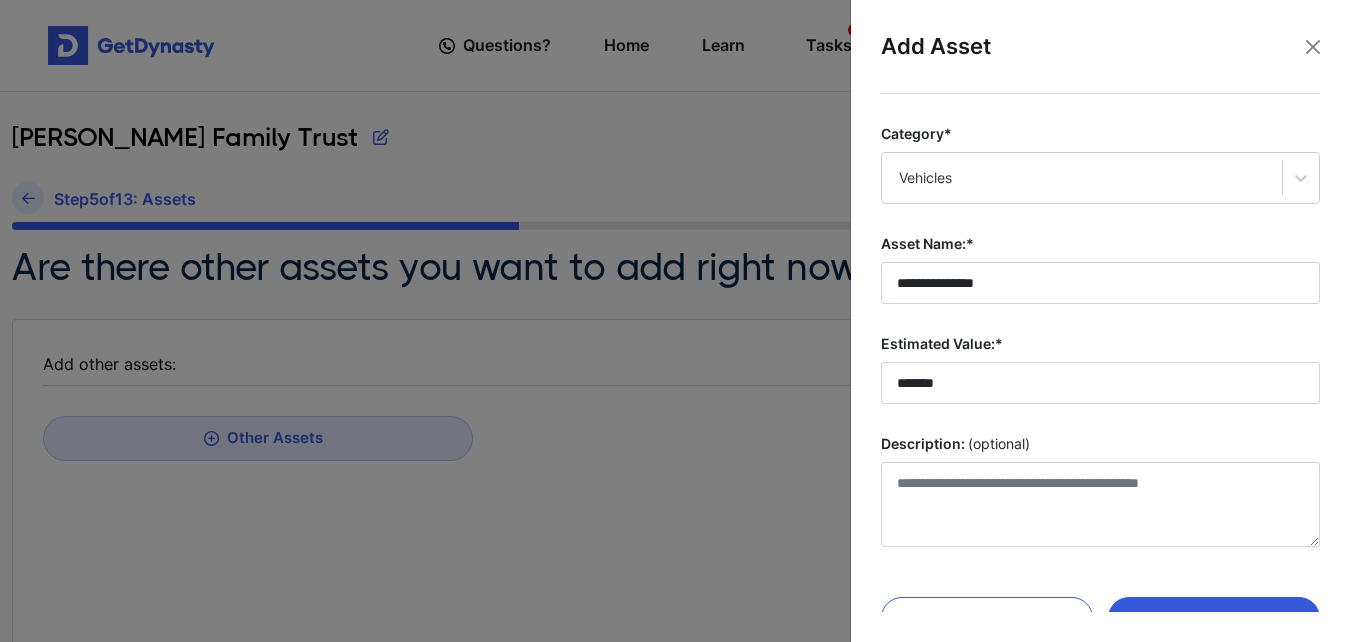 click on "**********" at bounding box center [1100, 321] 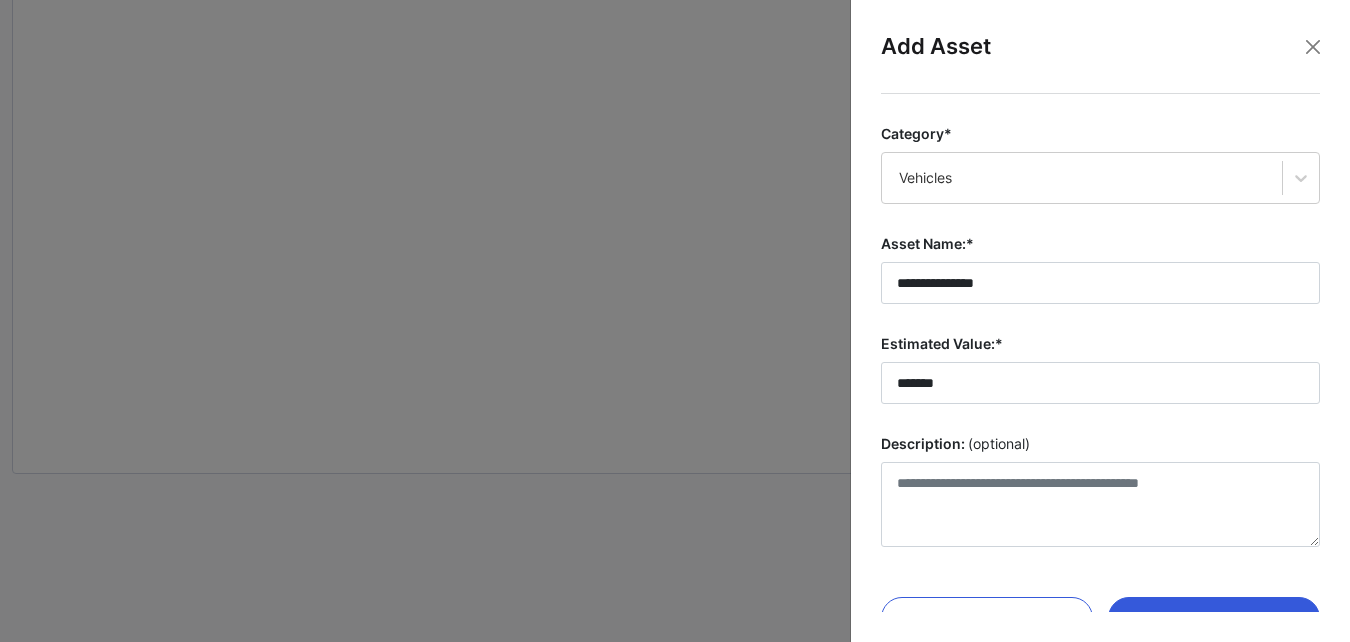 scroll, scrollTop: 38, scrollLeft: 0, axis: vertical 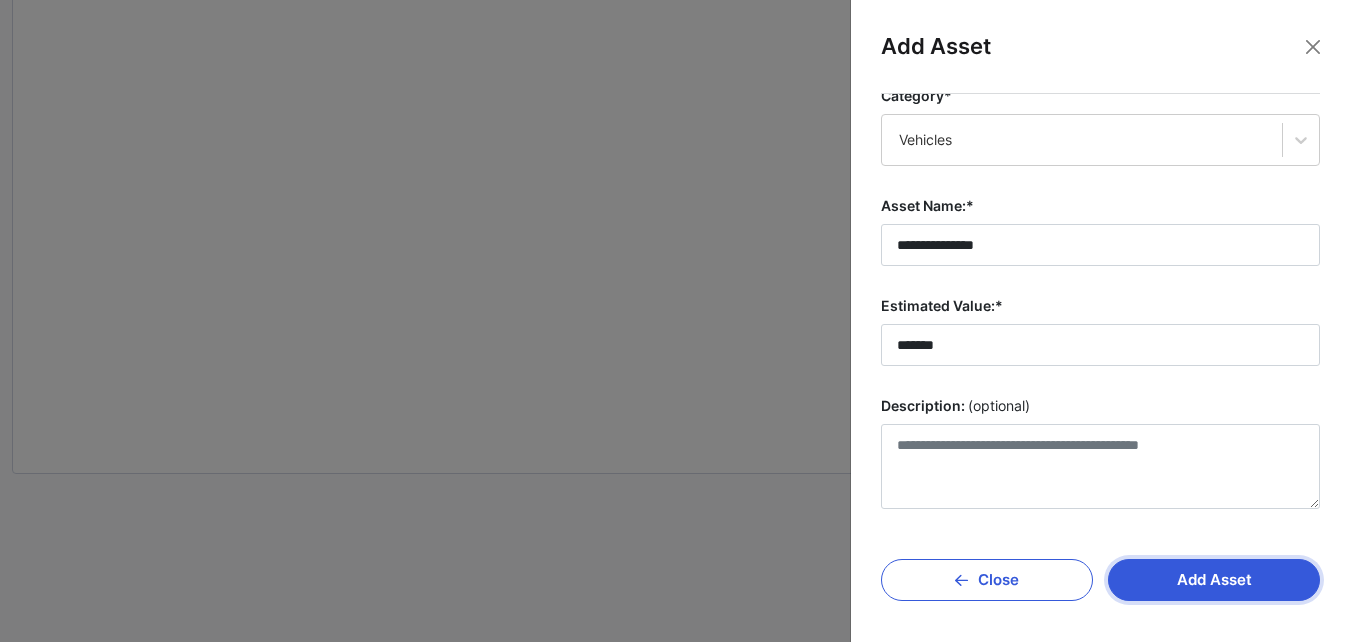 click on "Add Asset" at bounding box center (1214, 580) 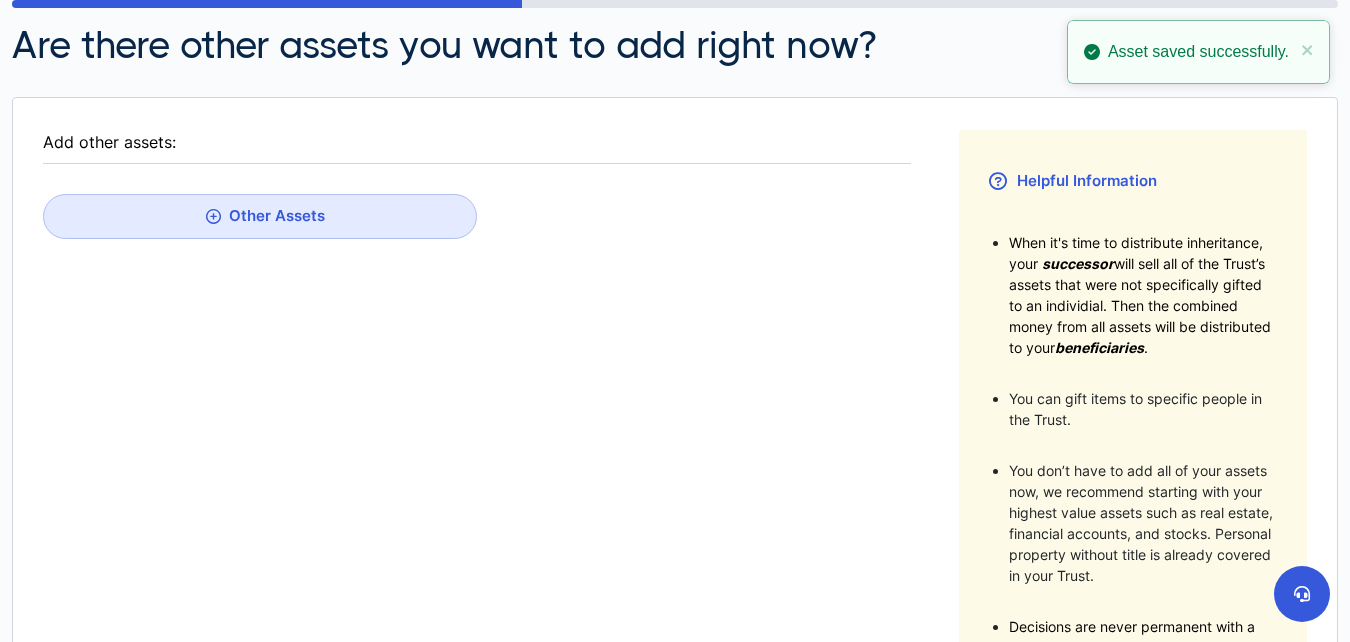 scroll, scrollTop: 117, scrollLeft: 0, axis: vertical 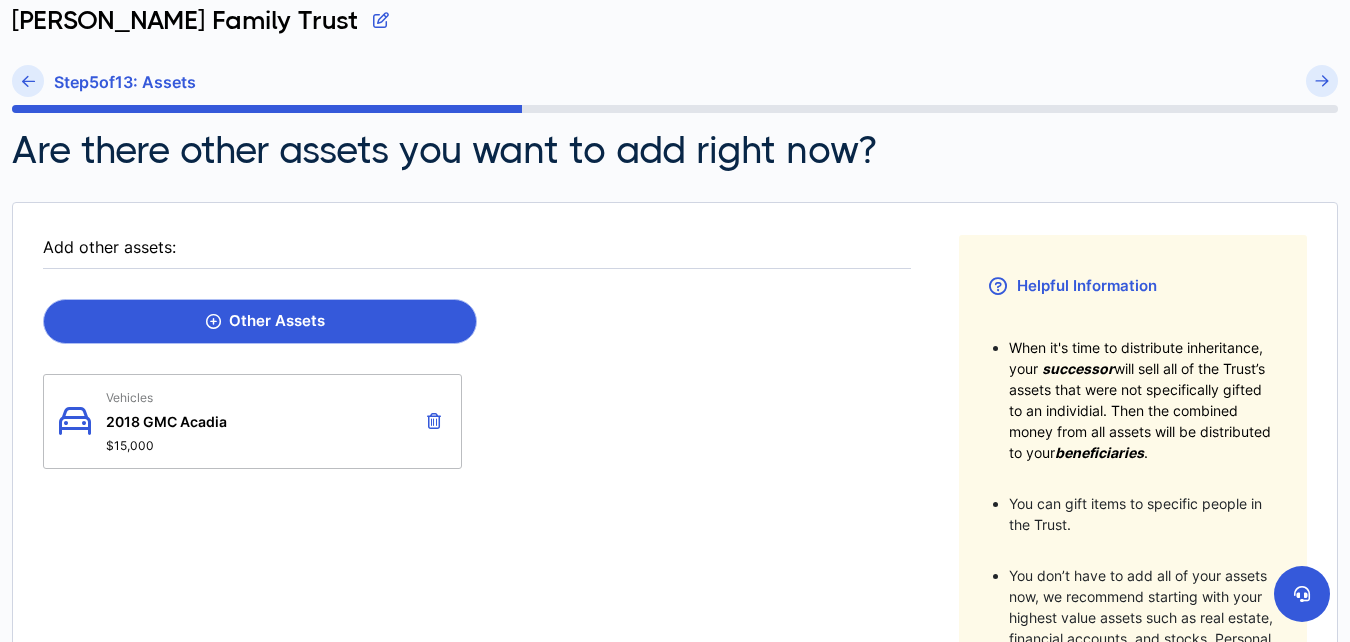 click on "Other Assets" at bounding box center [260, 321] 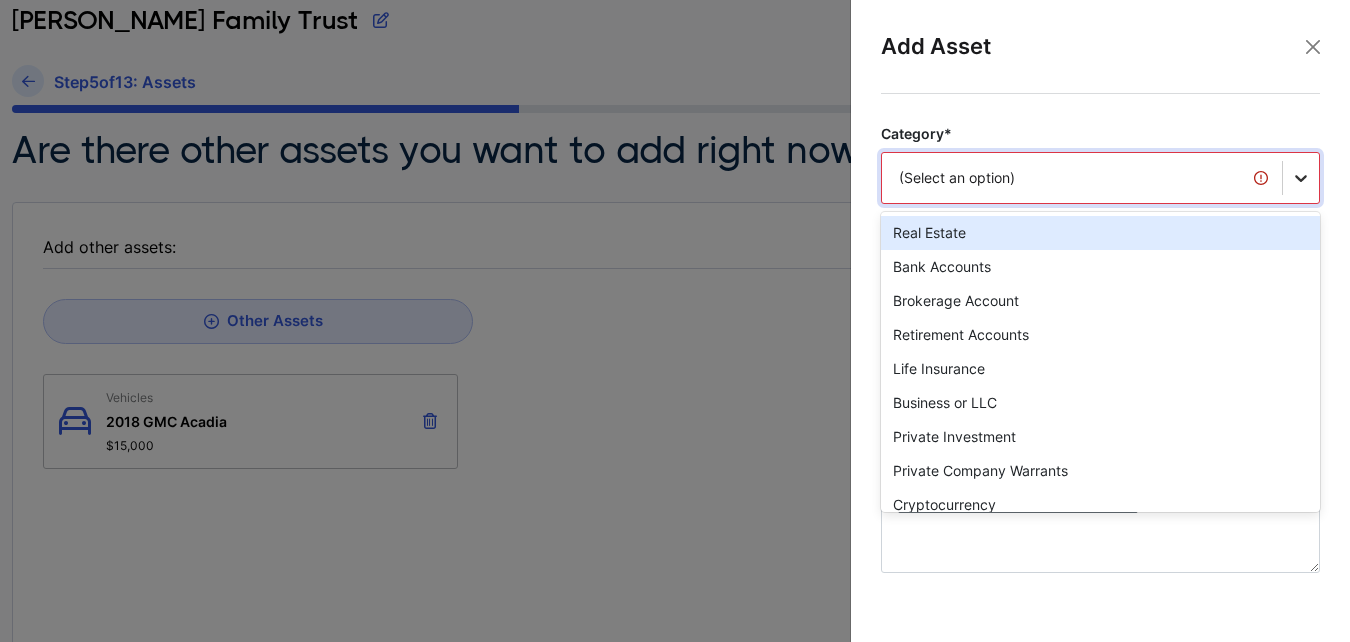 click at bounding box center (1301, 178) 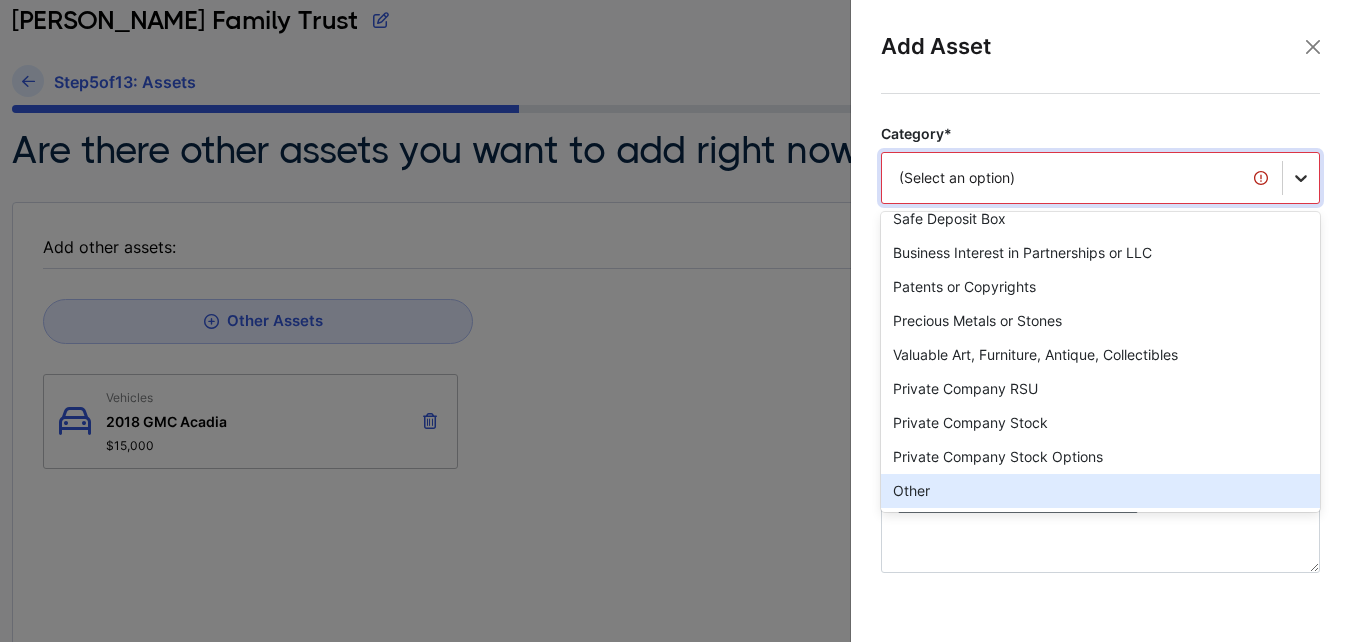 scroll, scrollTop: 0, scrollLeft: 0, axis: both 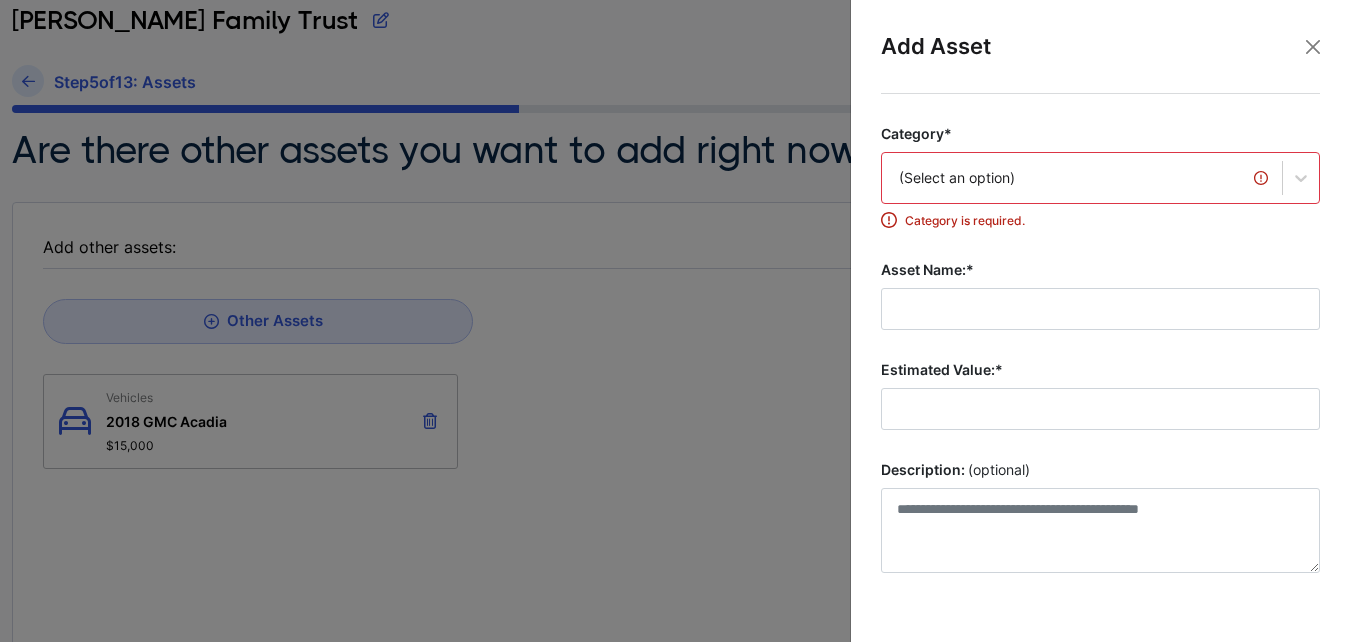 click at bounding box center (675, 321) 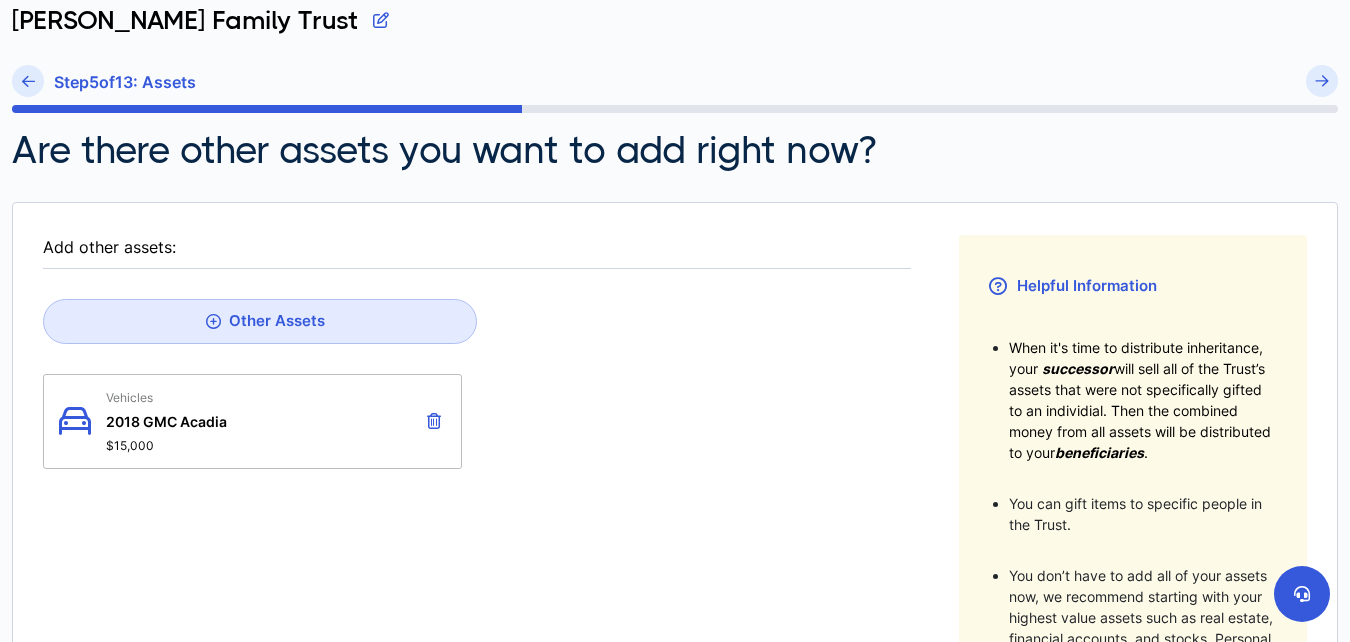 scroll, scrollTop: 601, scrollLeft: 0, axis: vertical 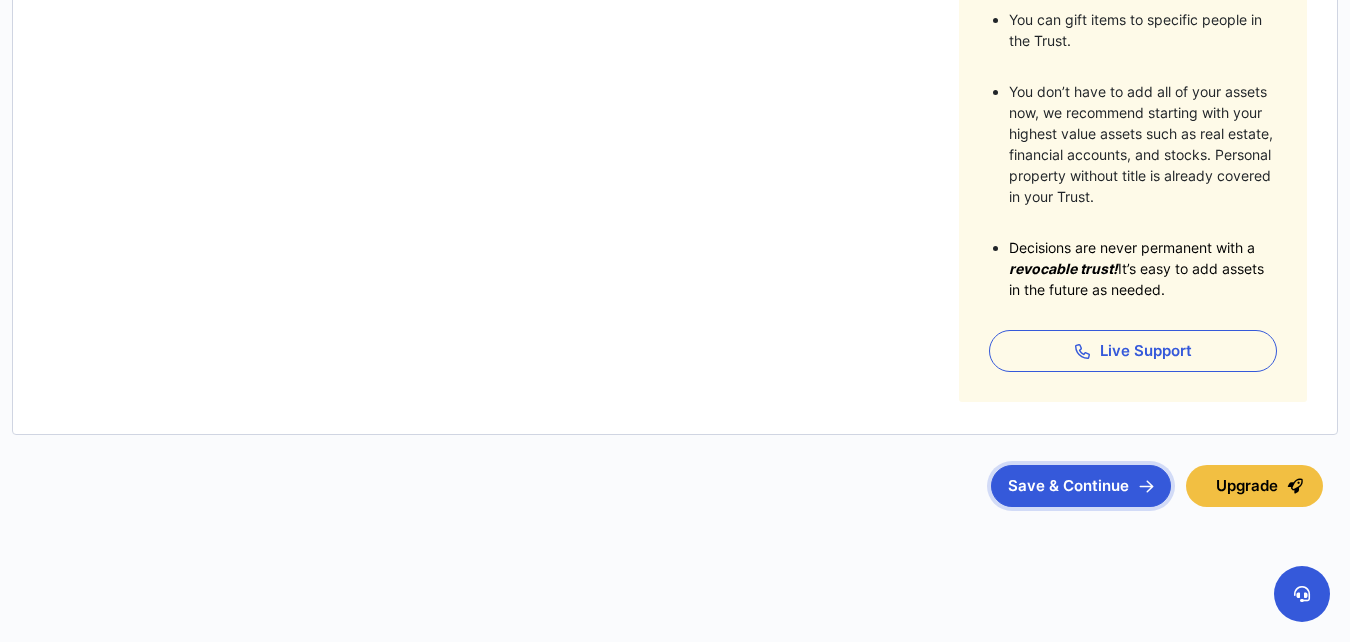 click on "Save & Continue" at bounding box center [1081, 486] 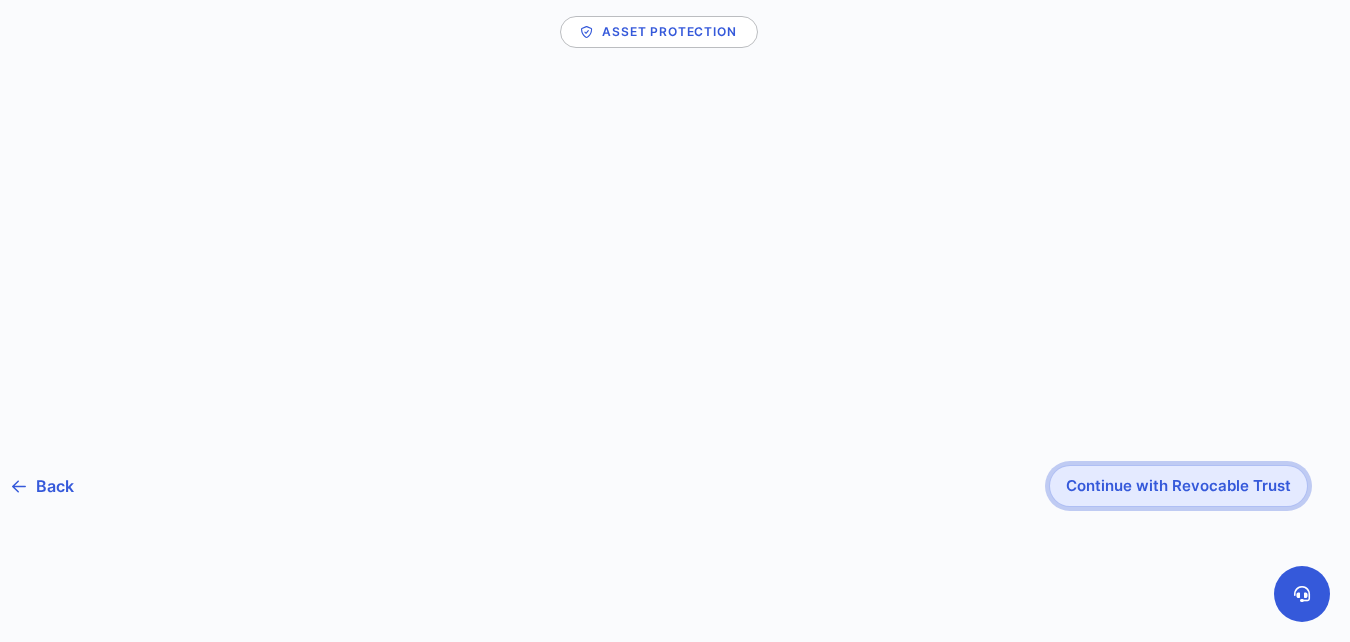 scroll, scrollTop: 0, scrollLeft: 0, axis: both 